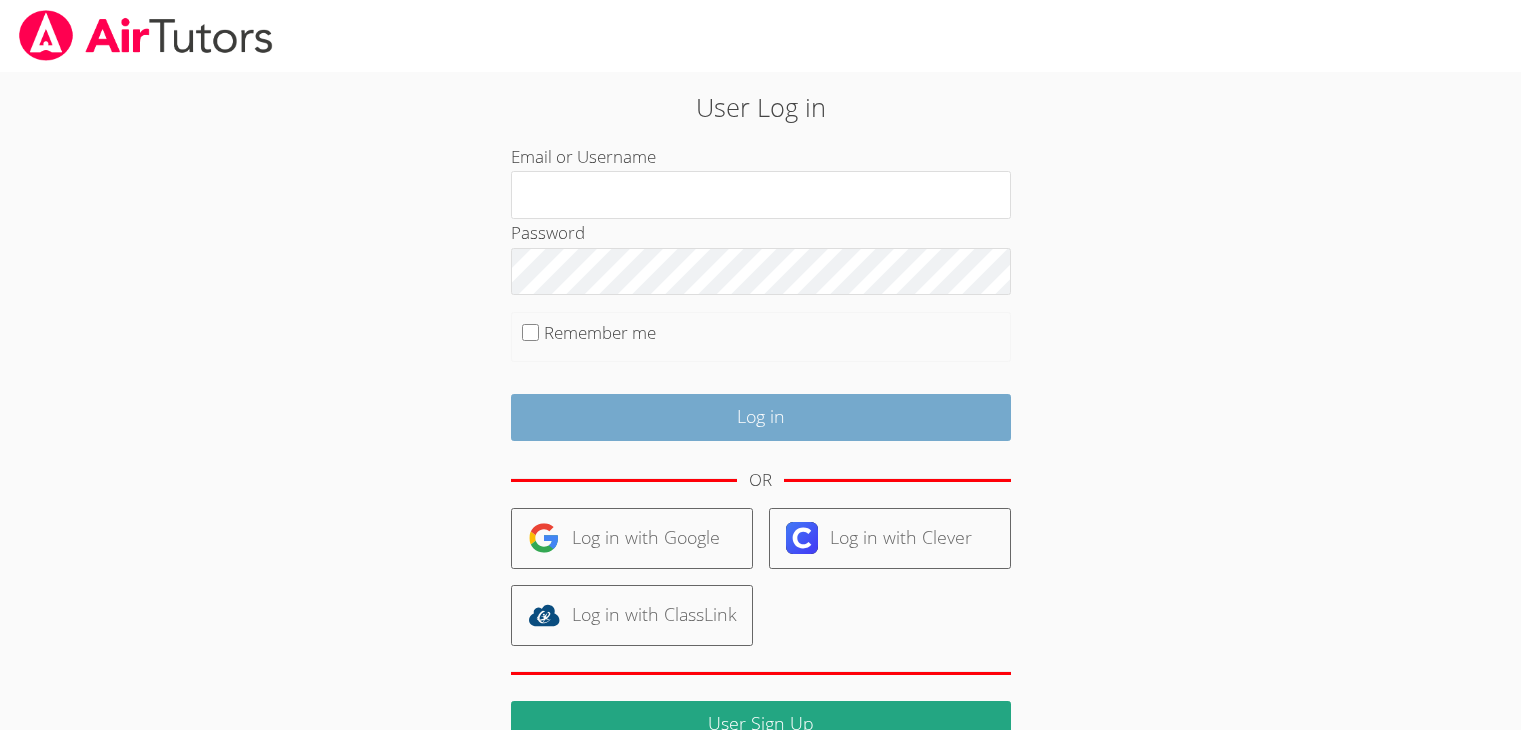 scroll, scrollTop: 0, scrollLeft: 0, axis: both 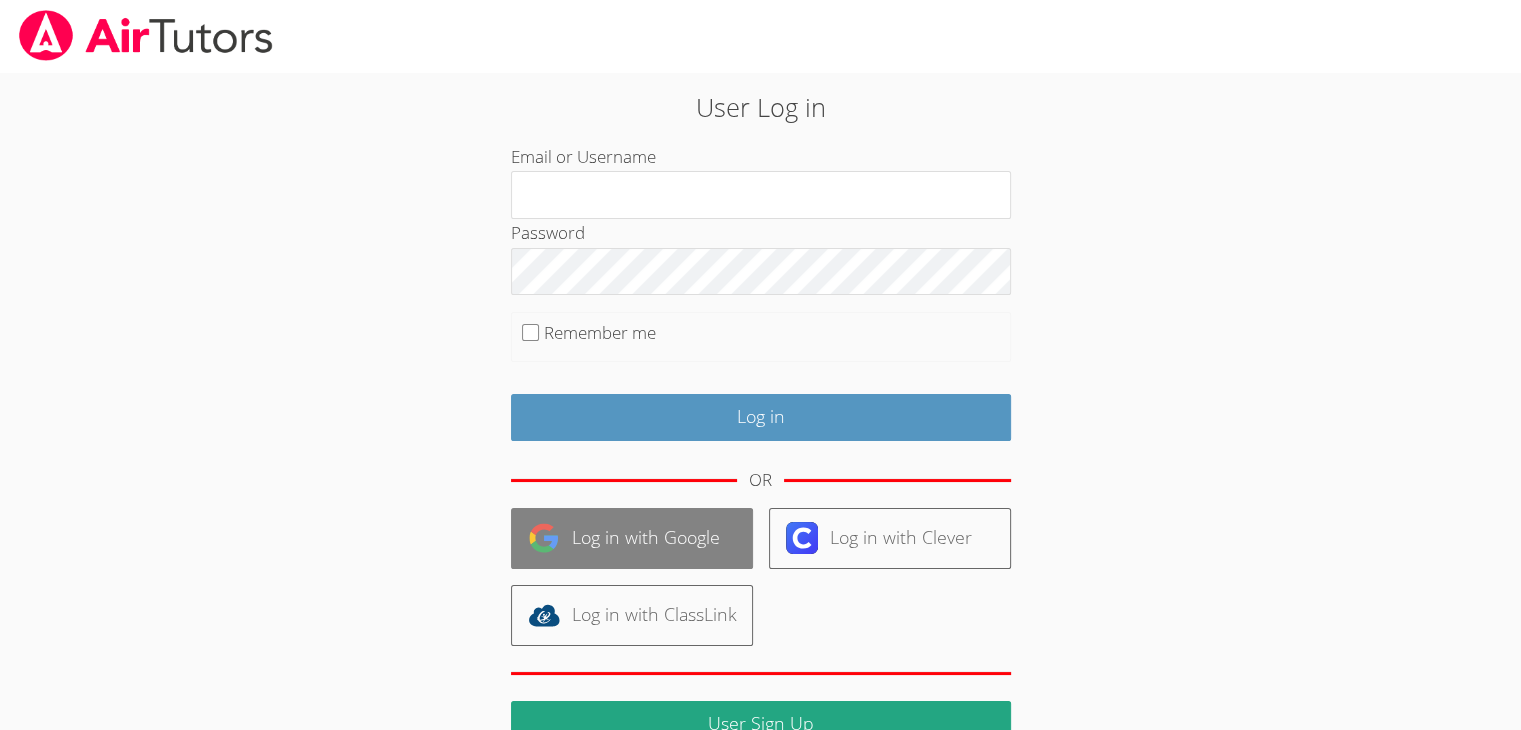 click on "Log in with Google" at bounding box center (632, 538) 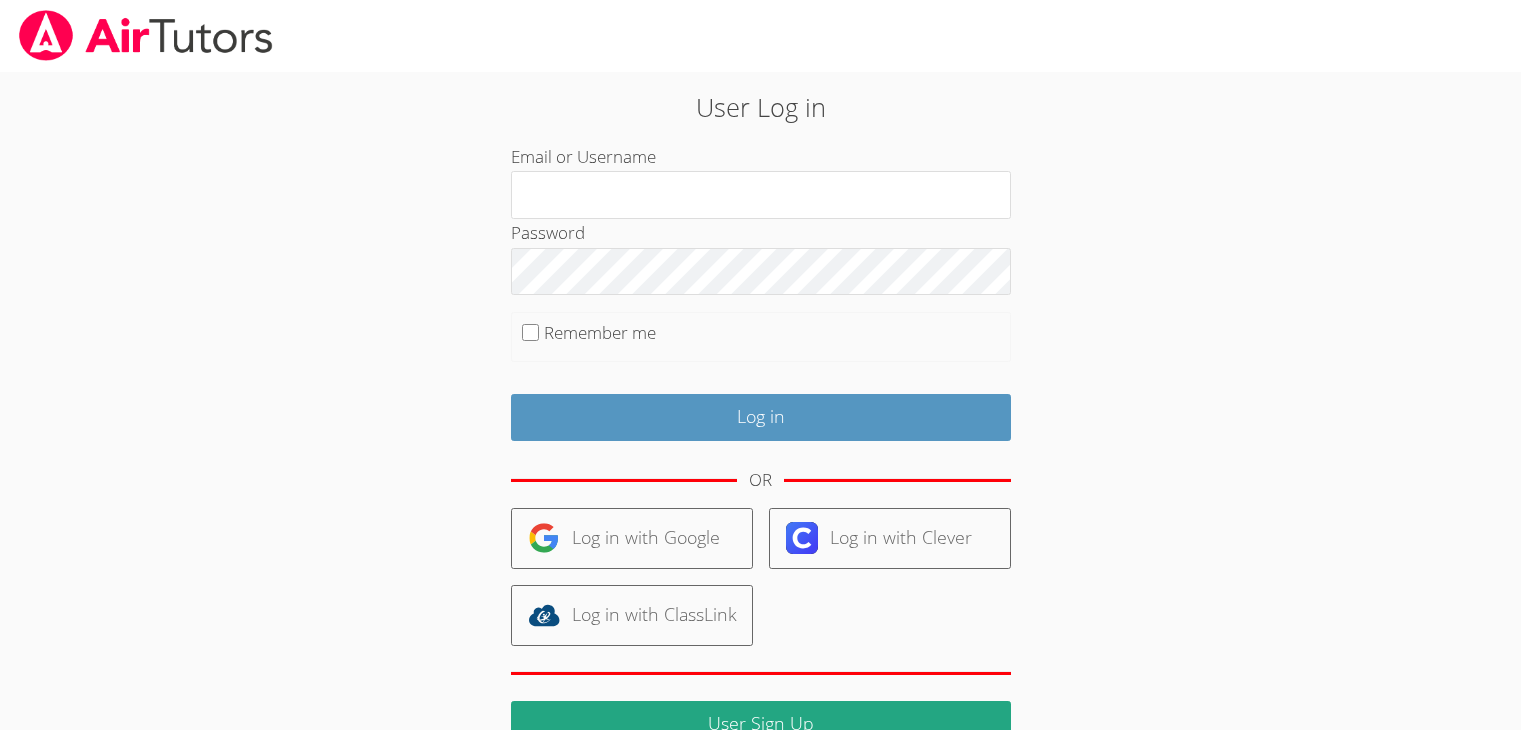 scroll, scrollTop: 0, scrollLeft: 0, axis: both 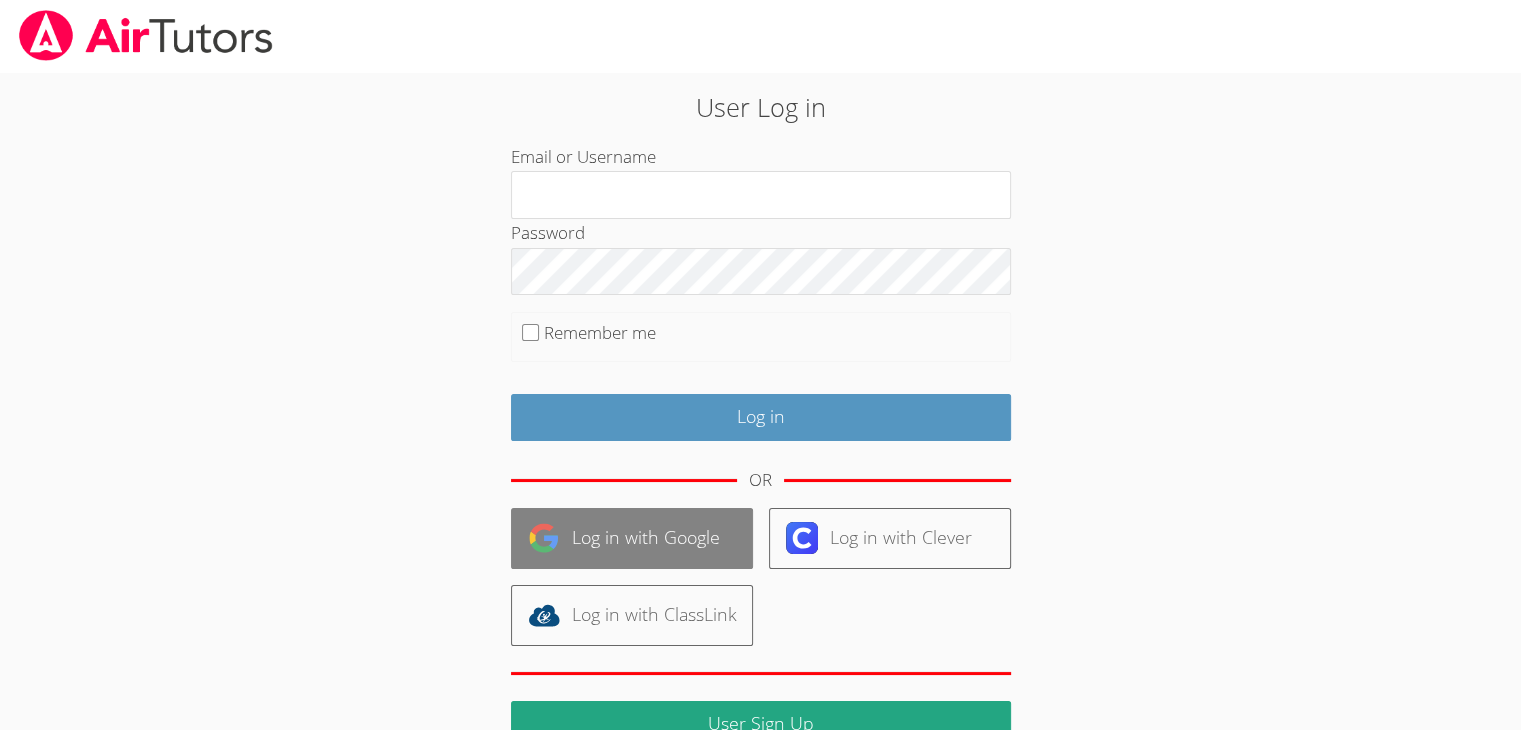 click on "Log in with Google" at bounding box center (632, 538) 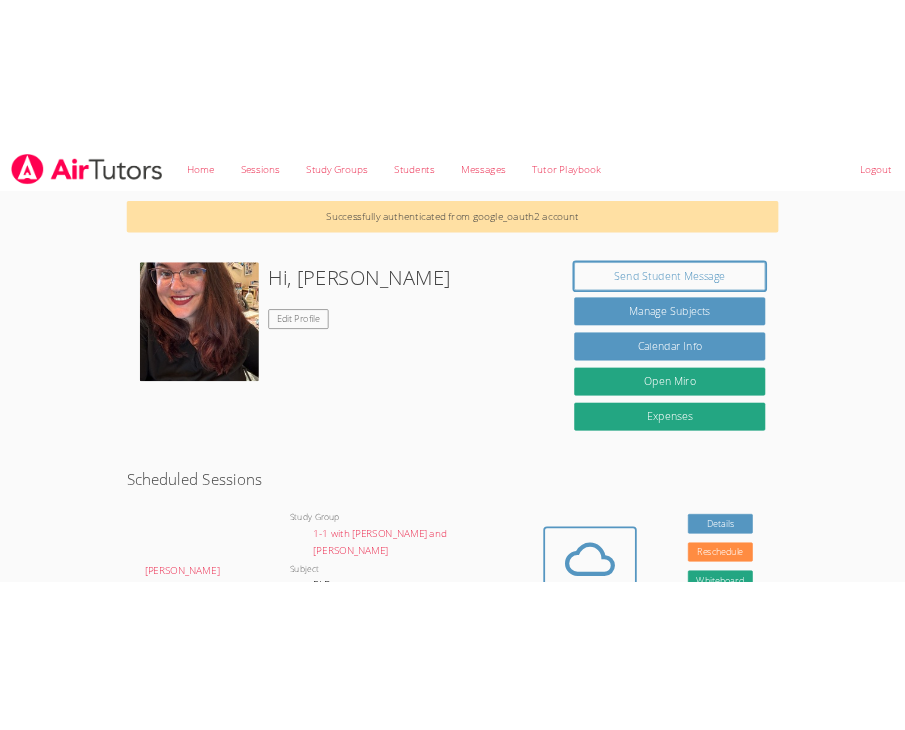 scroll, scrollTop: 200, scrollLeft: 0, axis: vertical 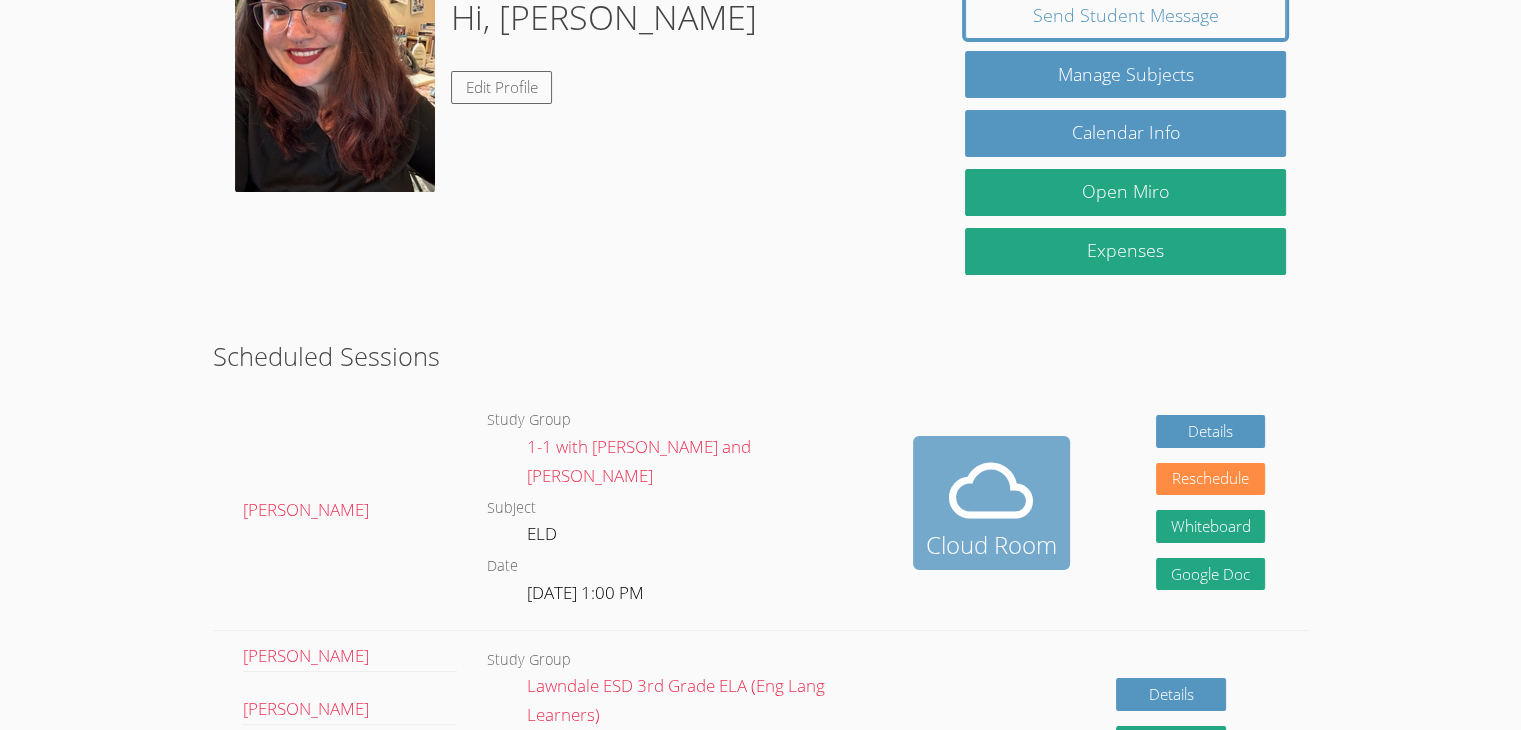 click at bounding box center (991, 491) 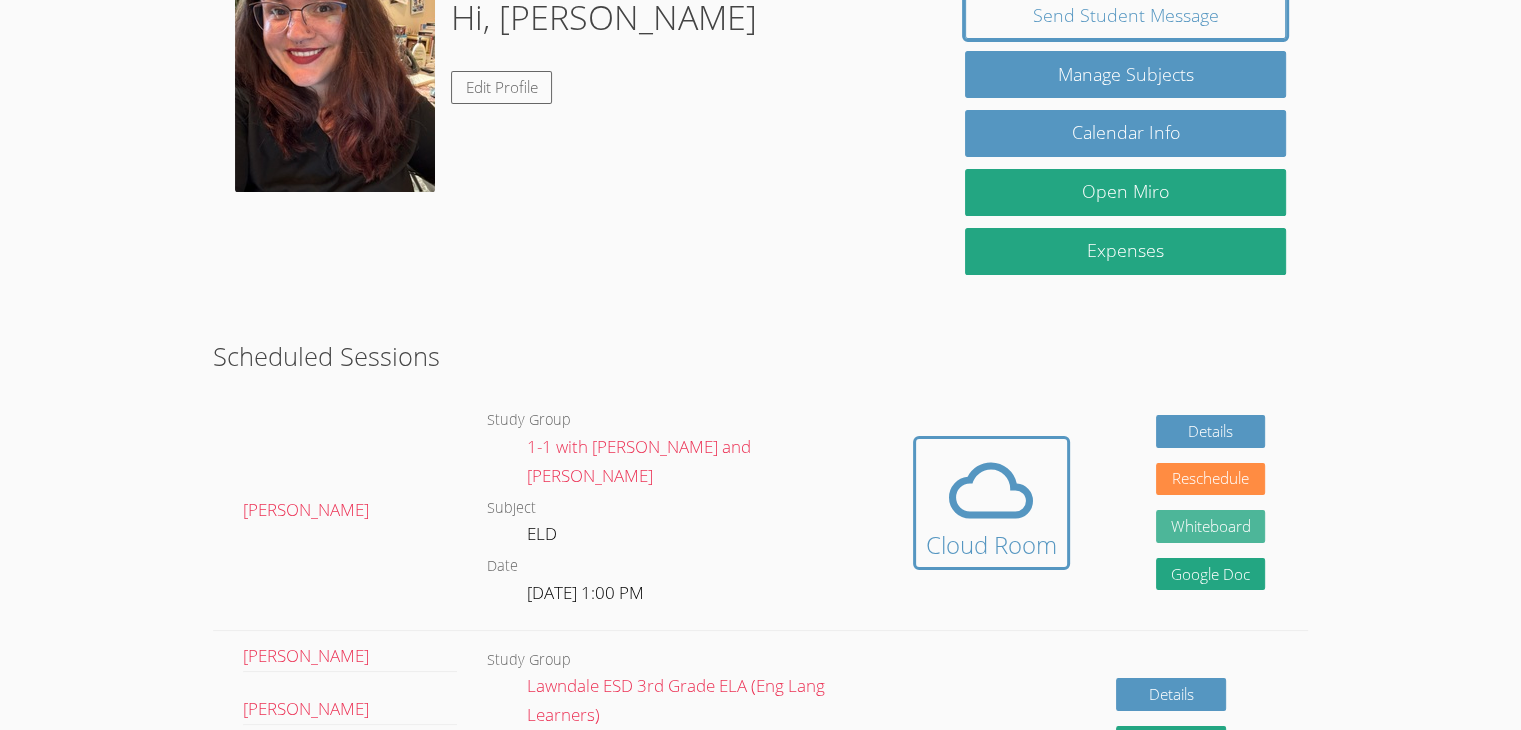 click on "Whiteboard" at bounding box center (1211, 526) 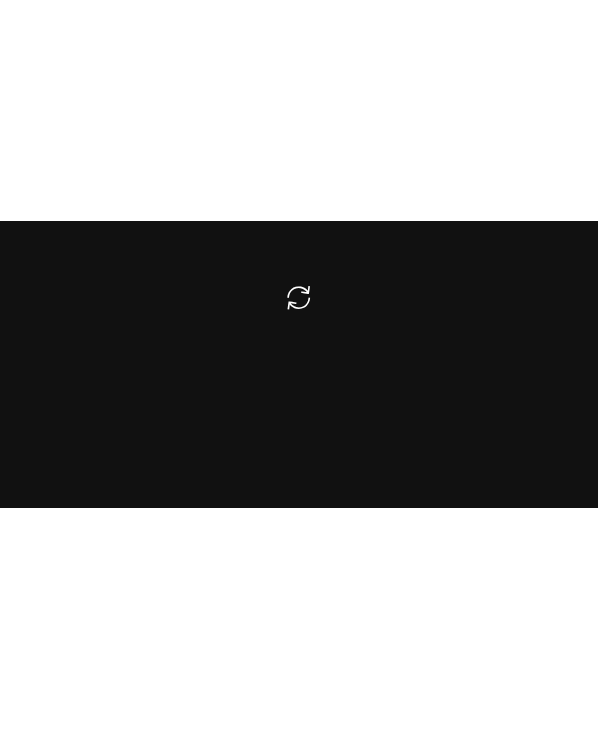 scroll, scrollTop: 0, scrollLeft: 0, axis: both 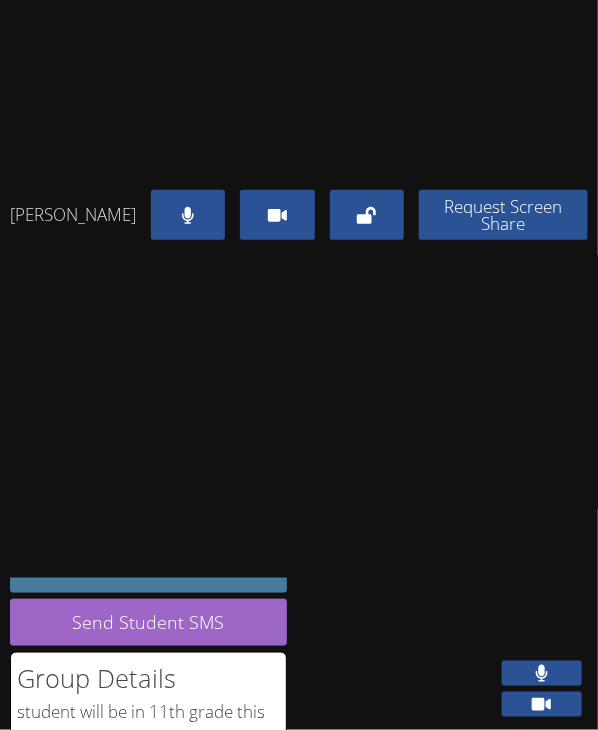 click on "End Session" 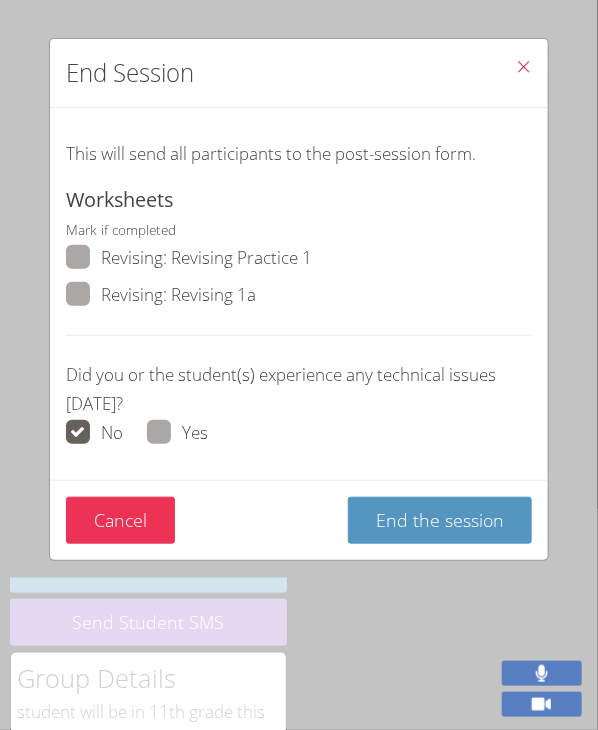 click at bounding box center (101, 271) 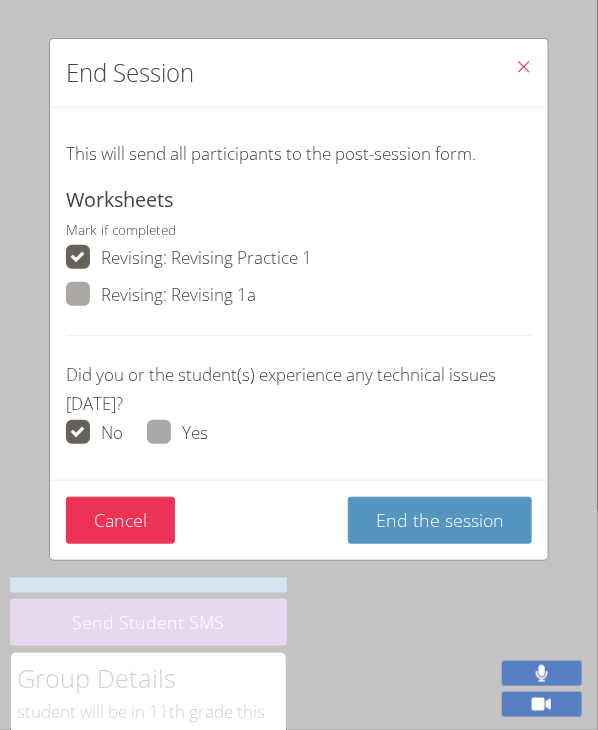 click at bounding box center [101, 308] 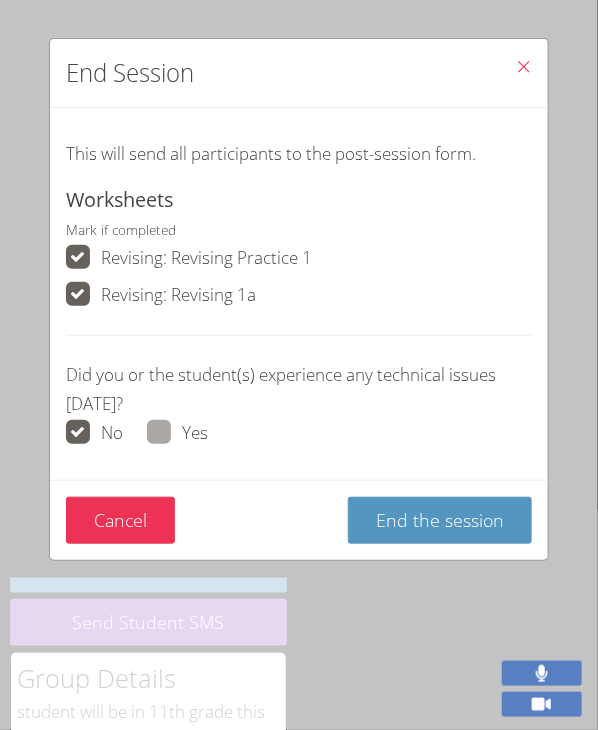 click at bounding box center [101, 271] 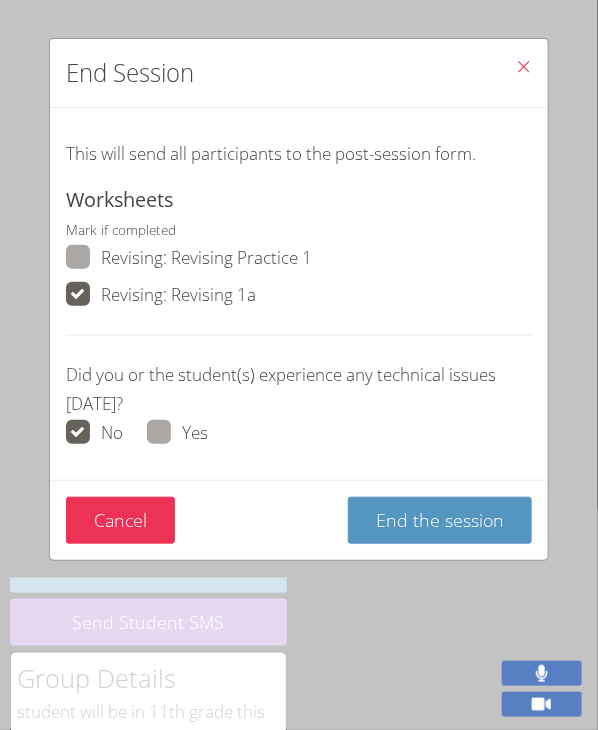 click at bounding box center (101, 308) 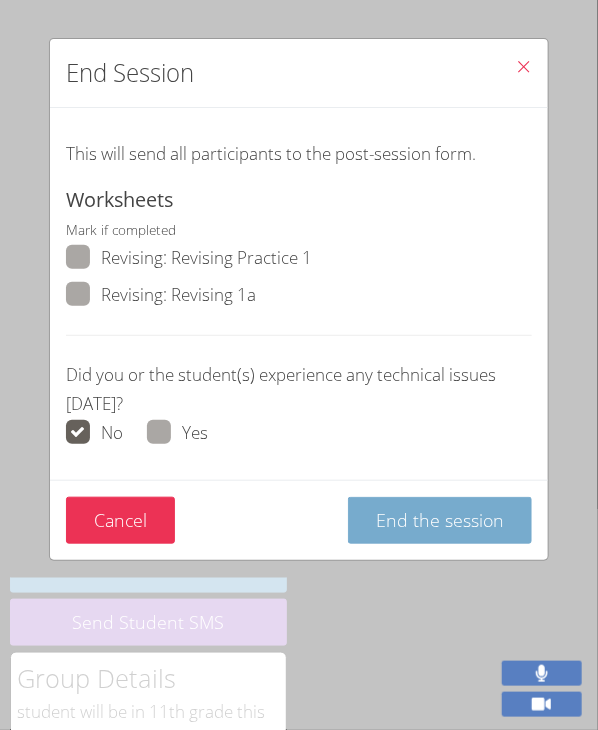 click on "End the session" at bounding box center [440, 520] 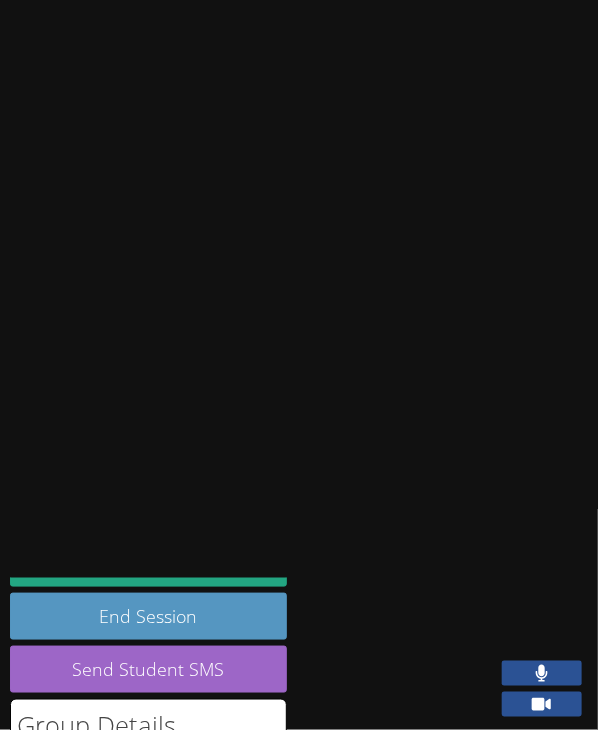 scroll, scrollTop: 494, scrollLeft: 0, axis: vertical 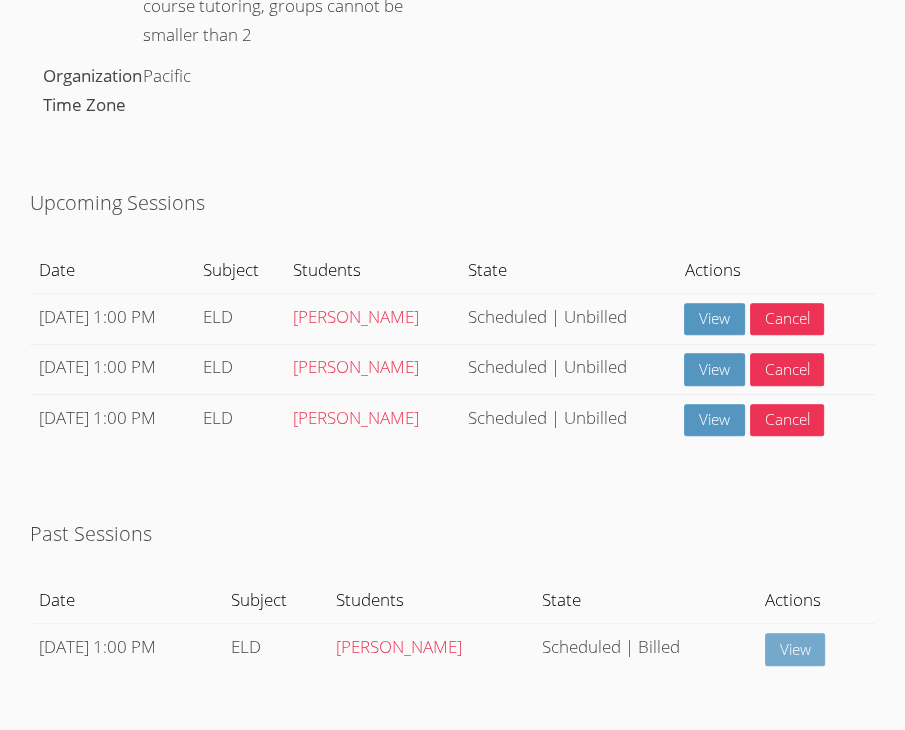click on "View" at bounding box center (795, 649) 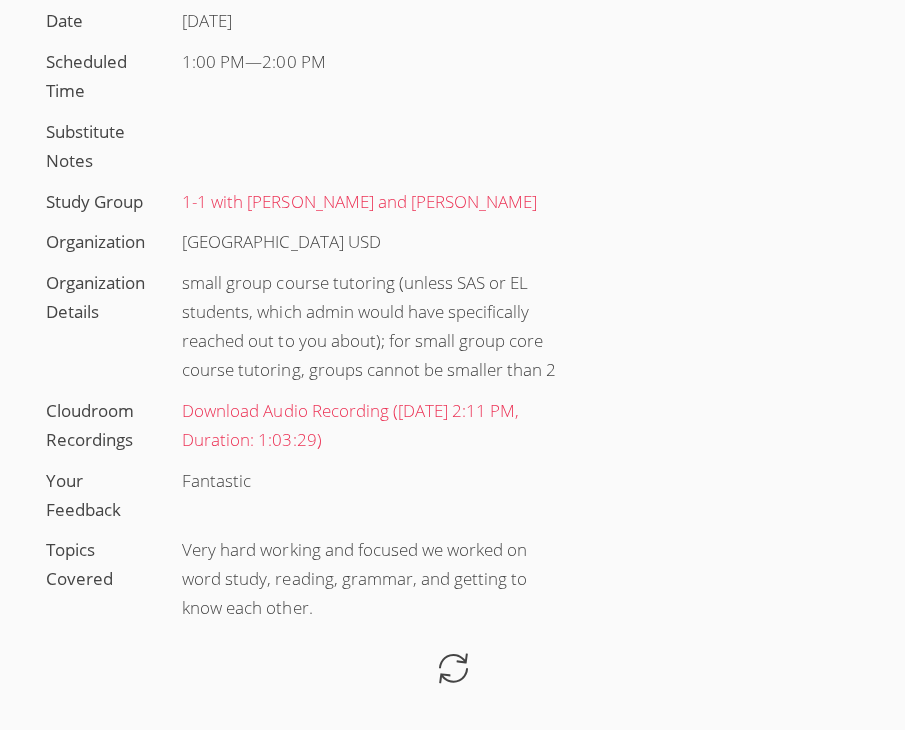 scroll, scrollTop: 0, scrollLeft: 0, axis: both 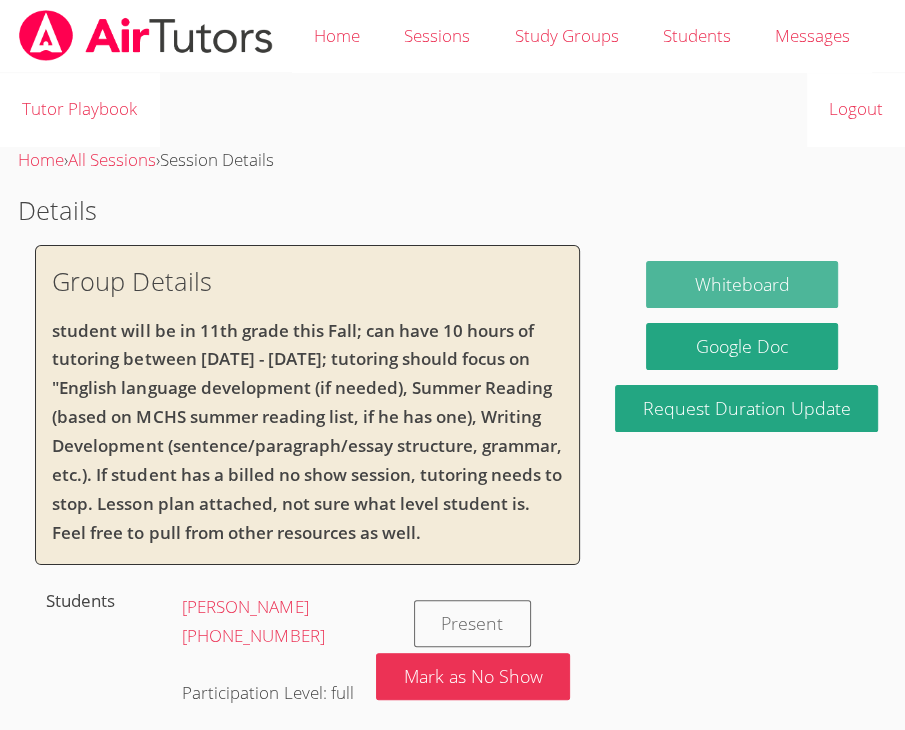 click on "Whiteboard" at bounding box center (741, 284) 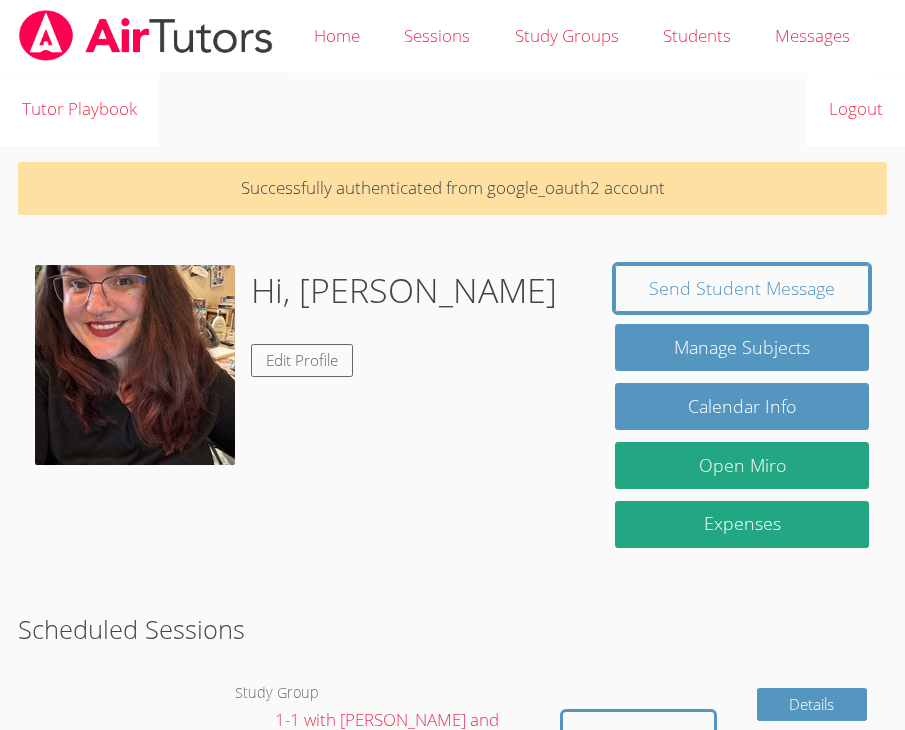 scroll, scrollTop: 200, scrollLeft: 0, axis: vertical 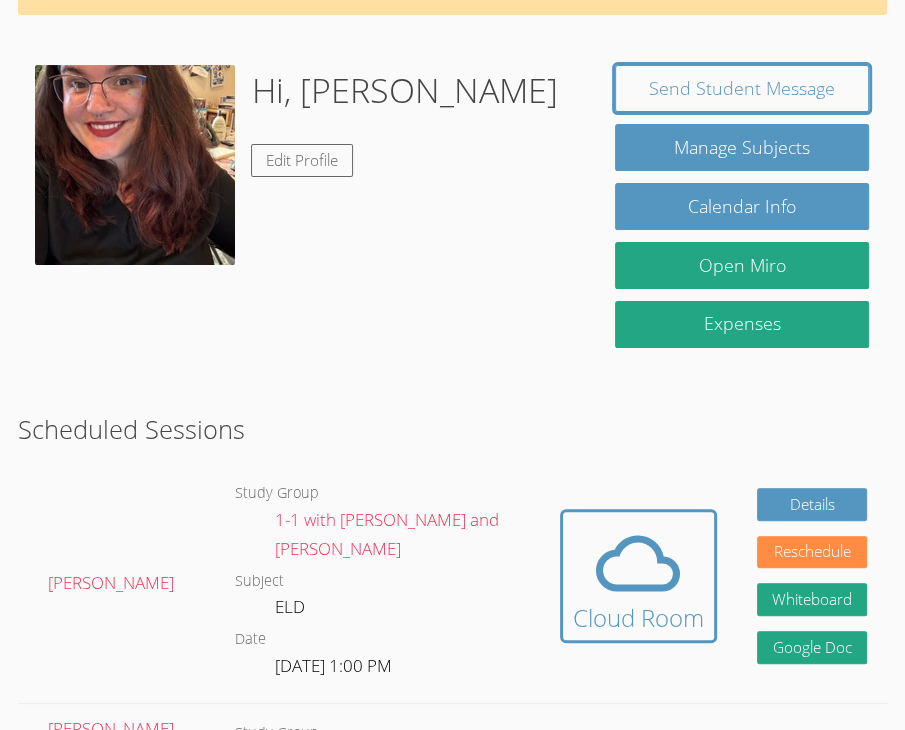 click on "1-1 with [PERSON_NAME] and [PERSON_NAME]" at bounding box center [407, 537] 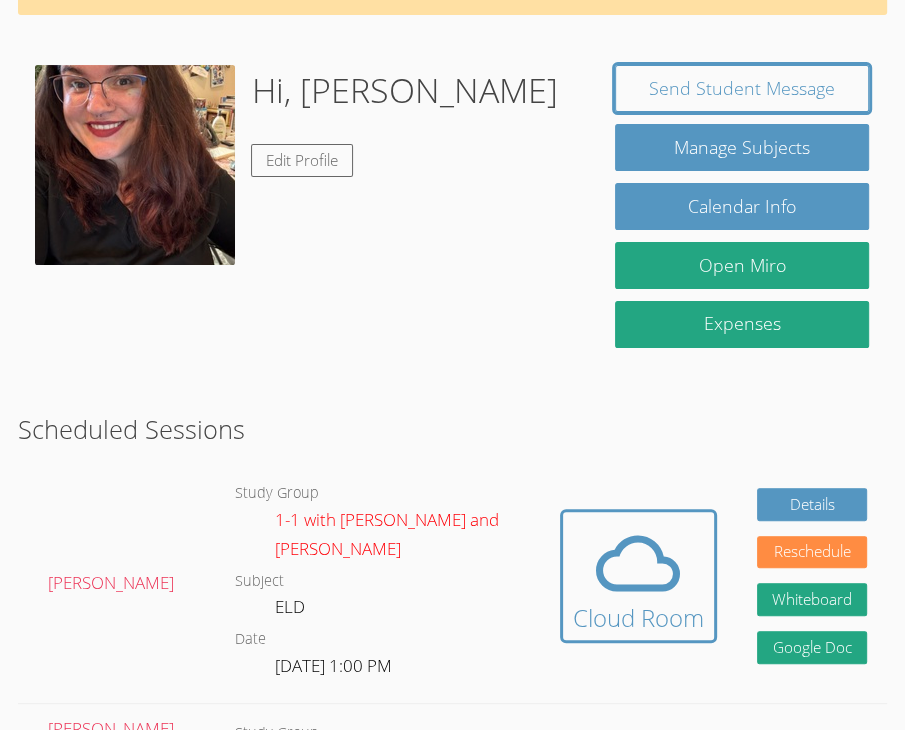 click on "1-1 with [PERSON_NAME] and [PERSON_NAME]" at bounding box center (387, 534) 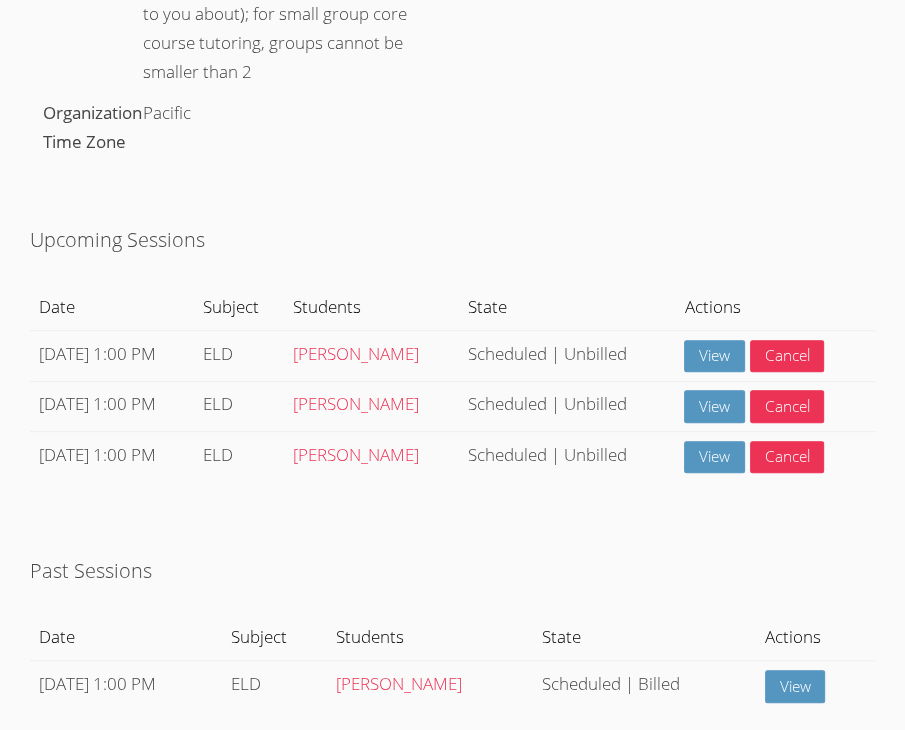 scroll, scrollTop: 826, scrollLeft: 0, axis: vertical 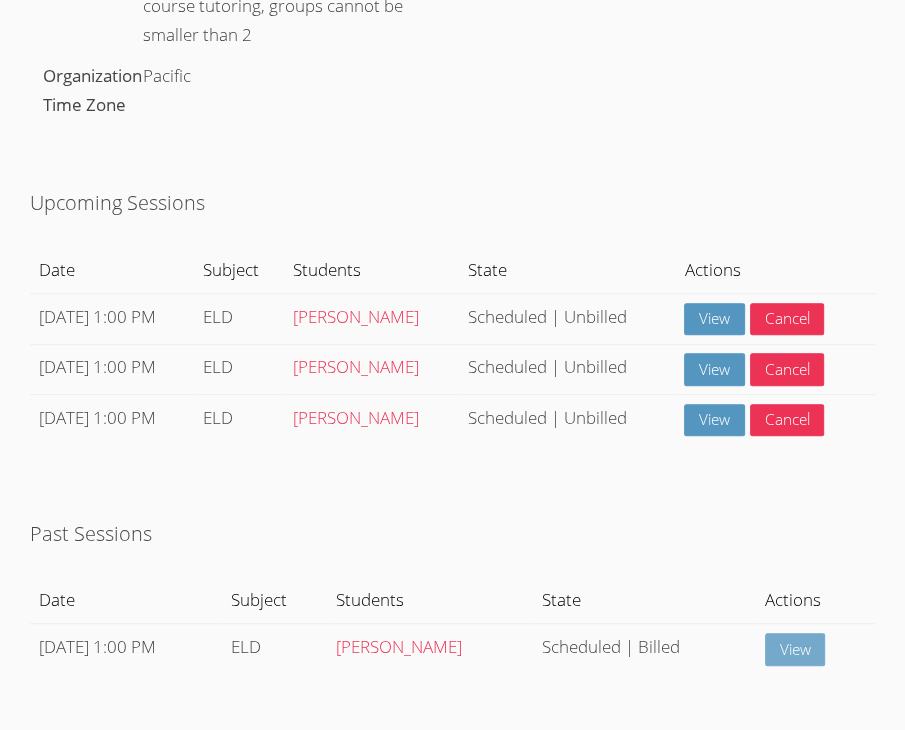 click on "View" at bounding box center [795, 649] 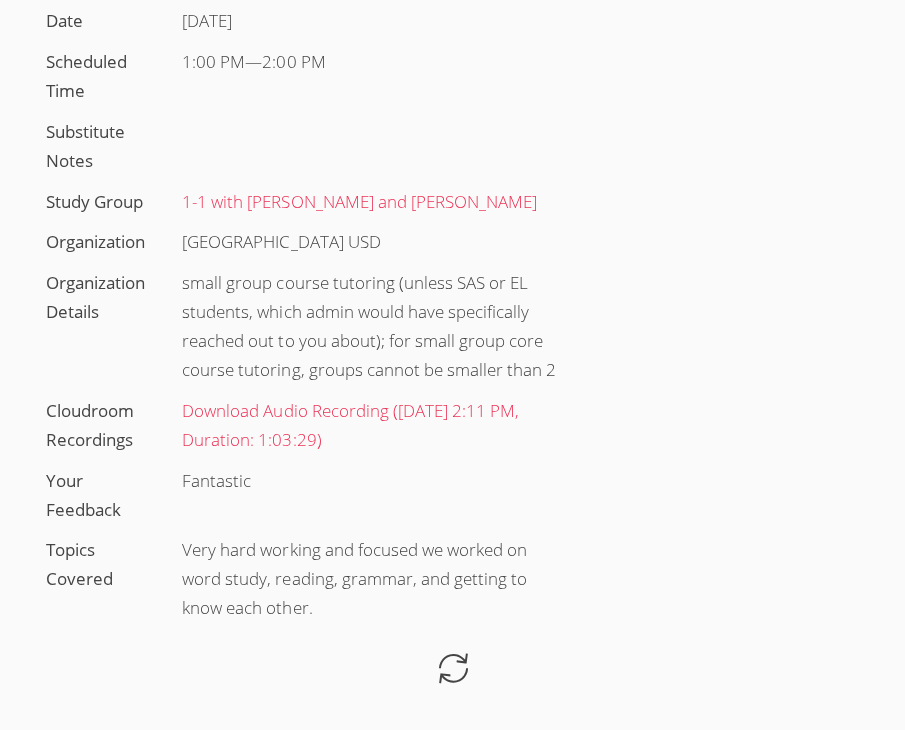 scroll, scrollTop: 0, scrollLeft: 0, axis: both 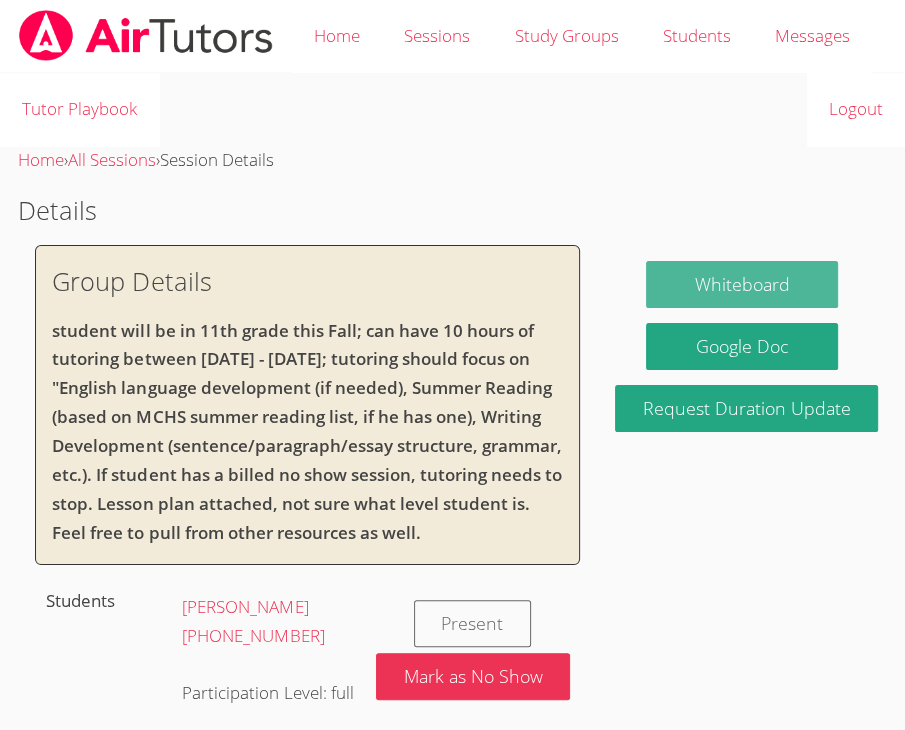 click on "Whiteboard" at bounding box center (741, 284) 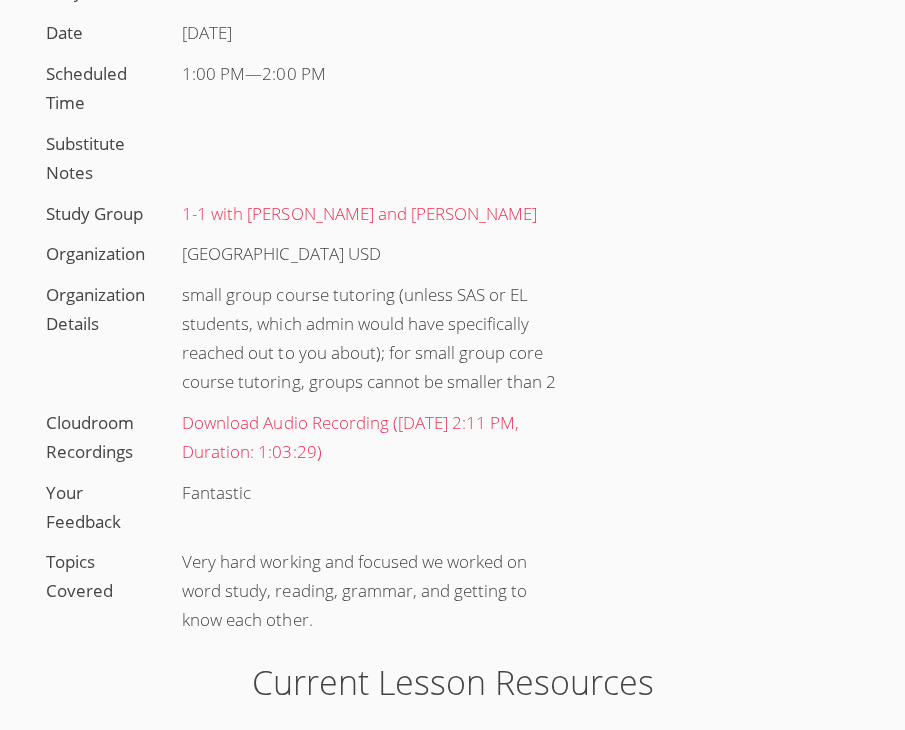 scroll, scrollTop: 100, scrollLeft: 0, axis: vertical 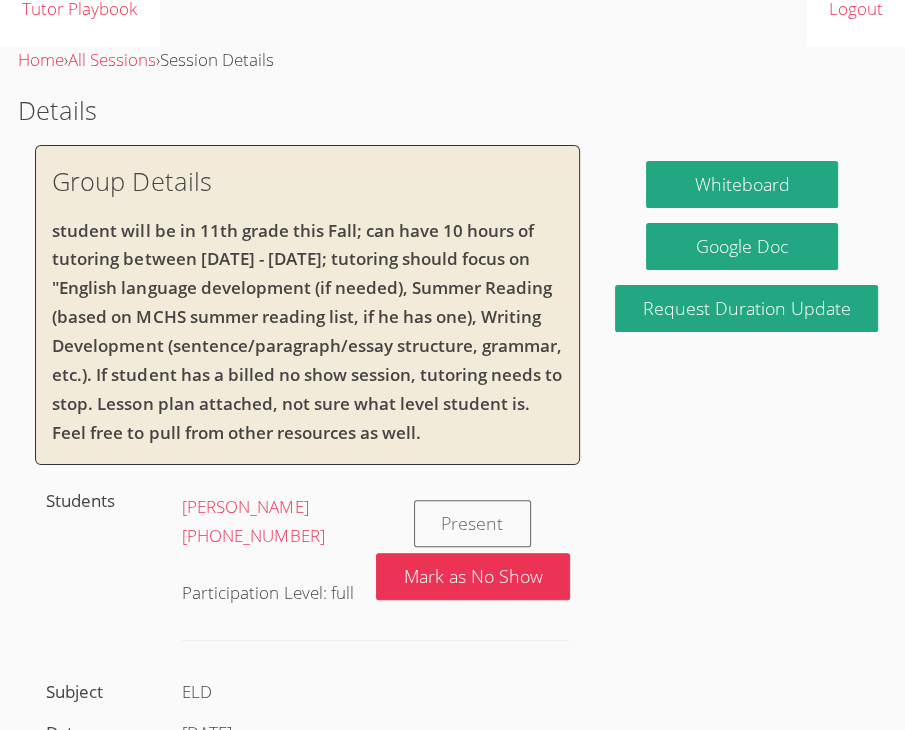 click on "Home  ›  All Sessions  ›  Session Details" at bounding box center [452, 60] 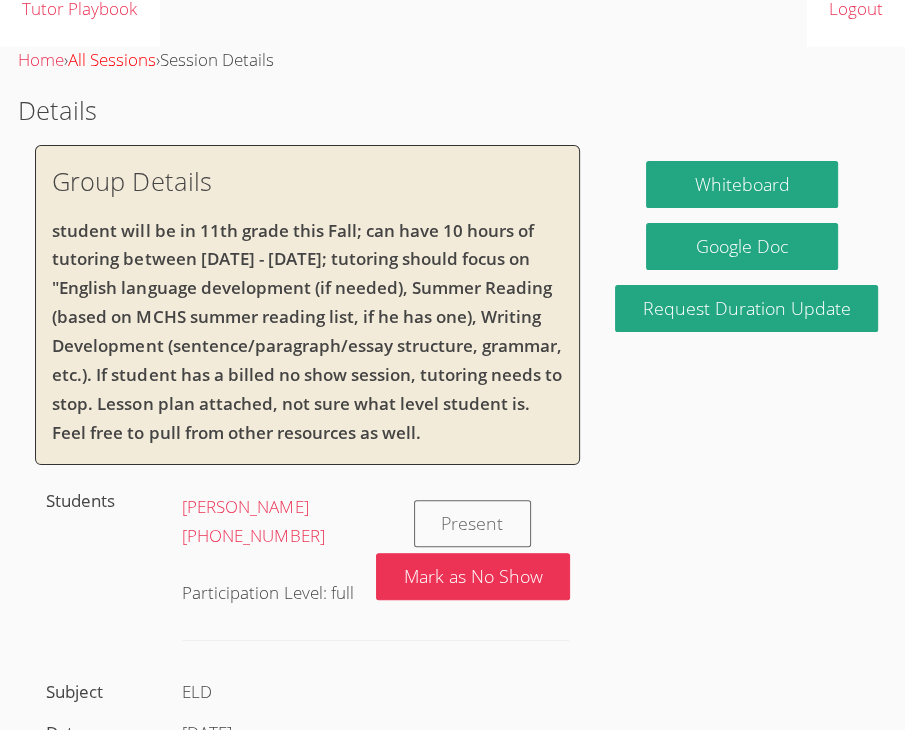 click on "All Sessions" at bounding box center (112, 59) 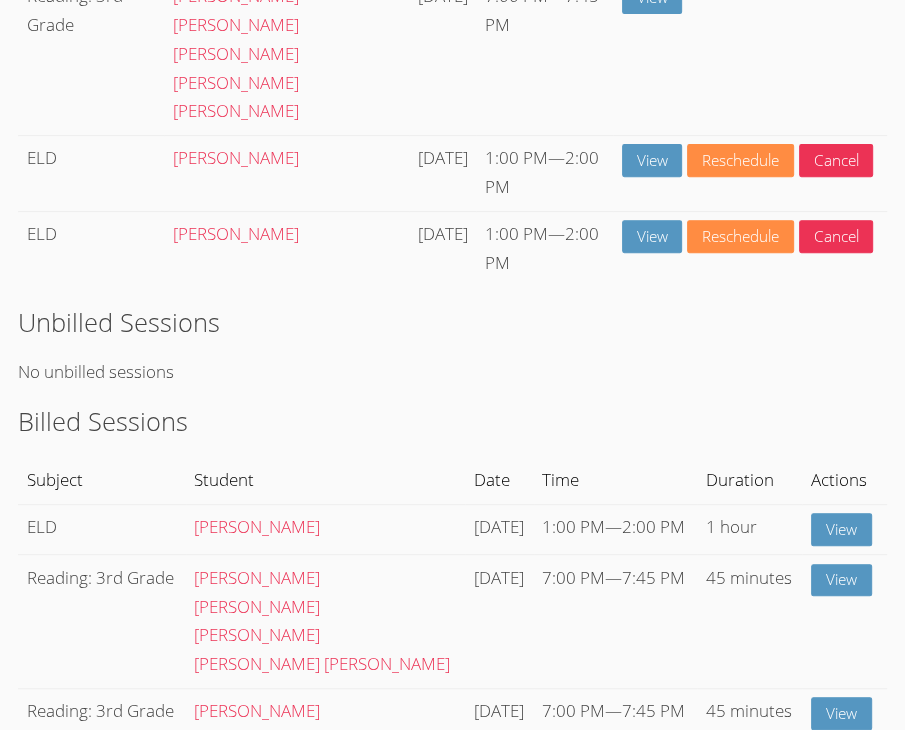 scroll, scrollTop: 300, scrollLeft: 0, axis: vertical 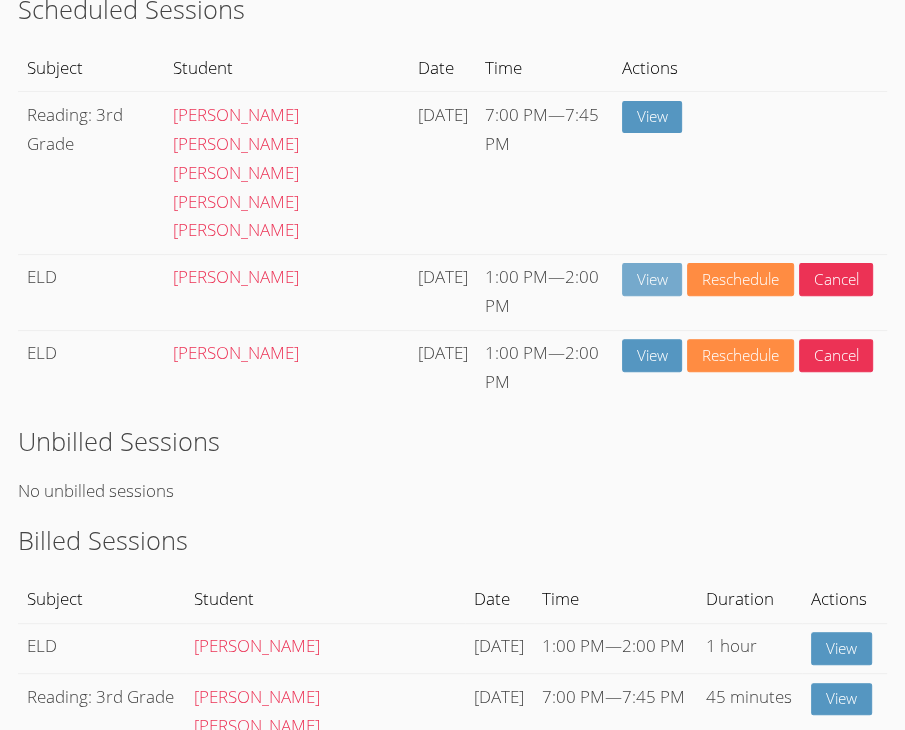 click on "View" at bounding box center (652, 279) 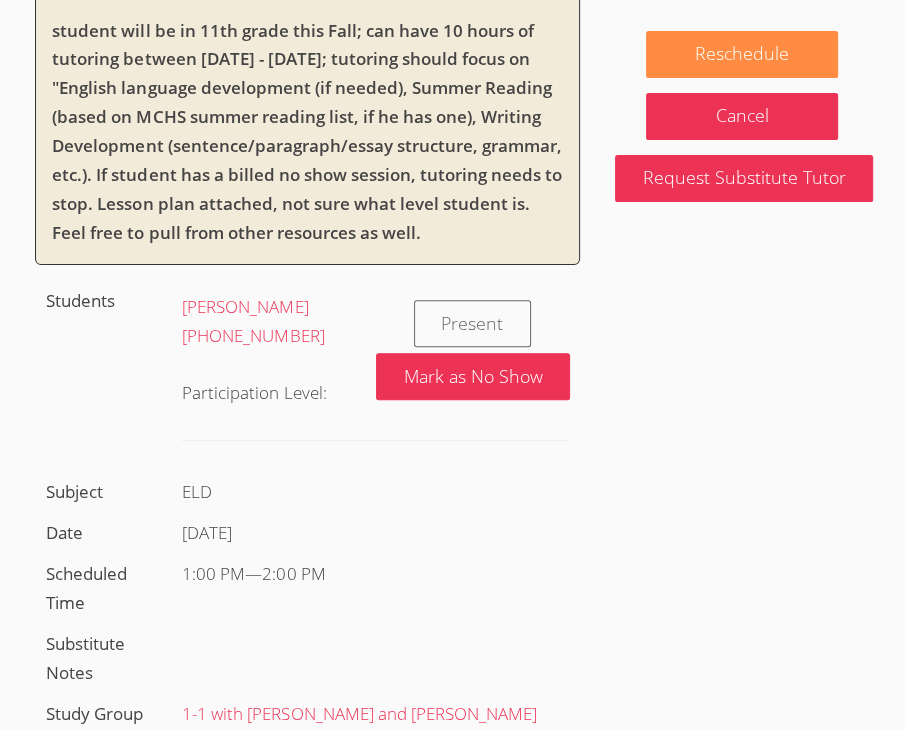 scroll, scrollTop: 0, scrollLeft: 0, axis: both 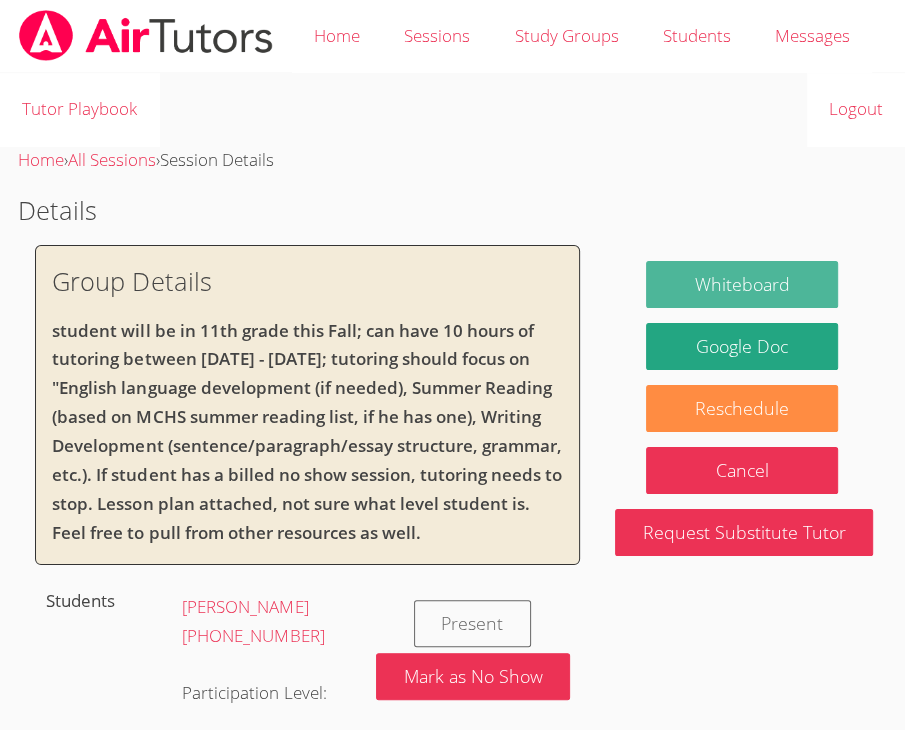 click on "Whiteboard" at bounding box center (741, 284) 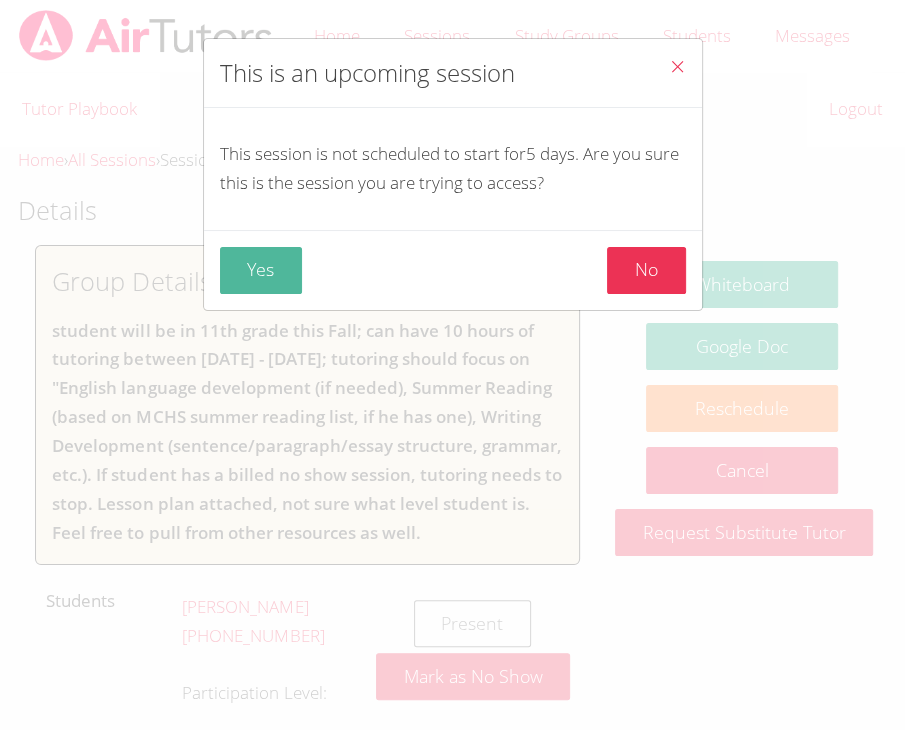 click on "Yes" at bounding box center (261, 270) 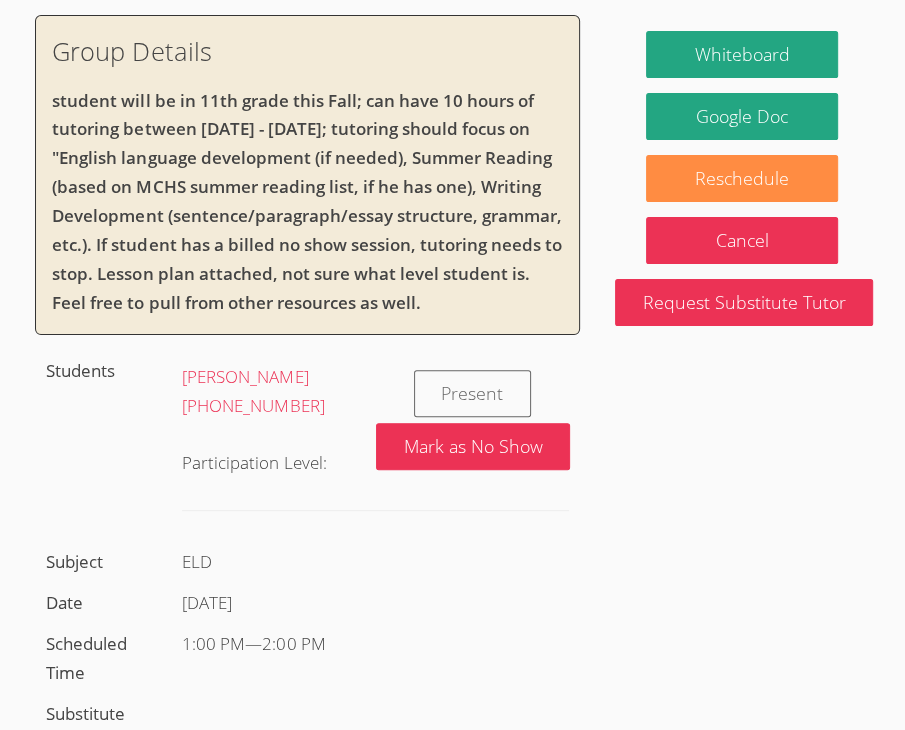 scroll, scrollTop: 400, scrollLeft: 0, axis: vertical 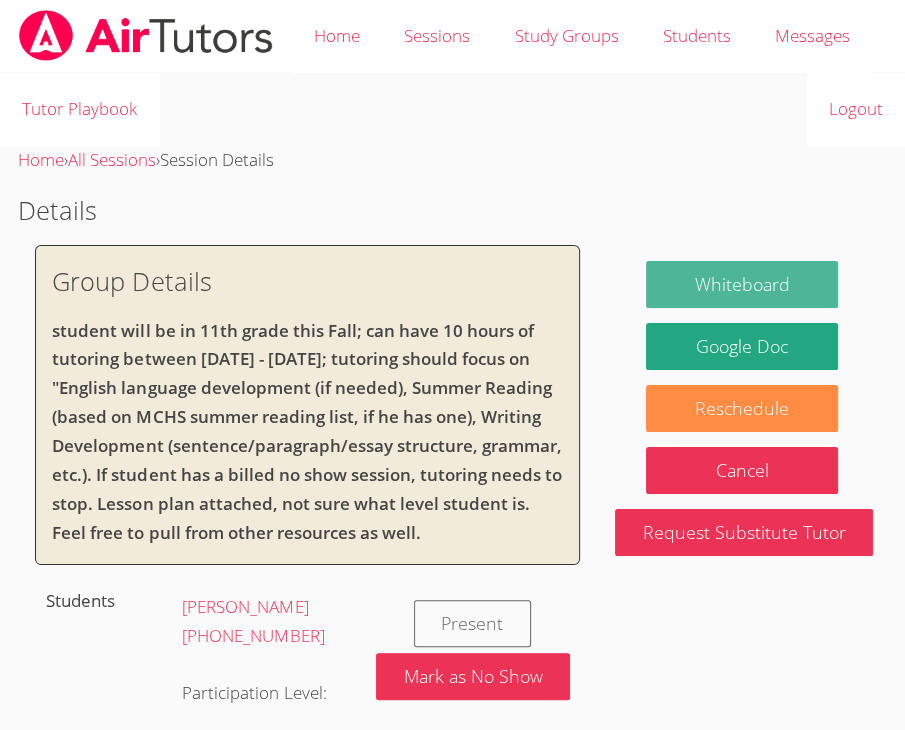 click on "Whiteboard" at bounding box center (741, 284) 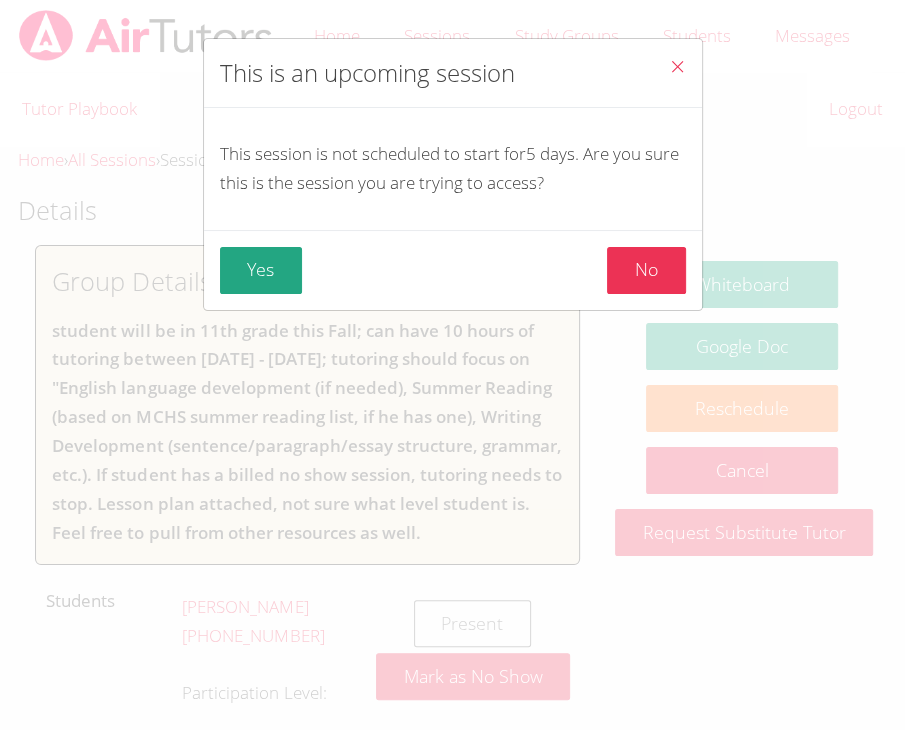 click at bounding box center [677, 66] 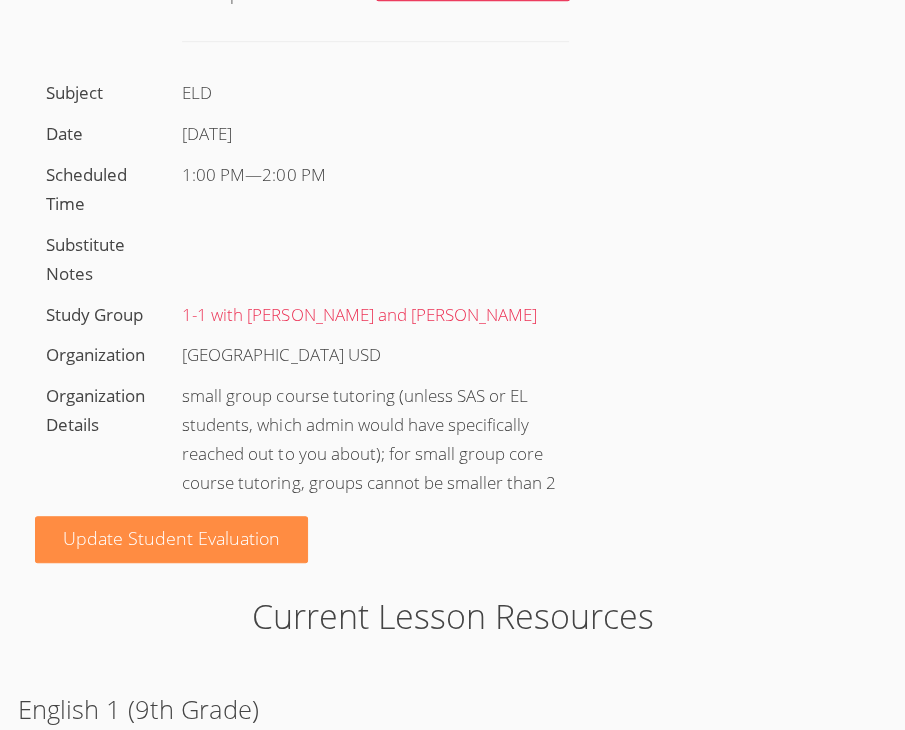 scroll, scrollTop: 700, scrollLeft: 0, axis: vertical 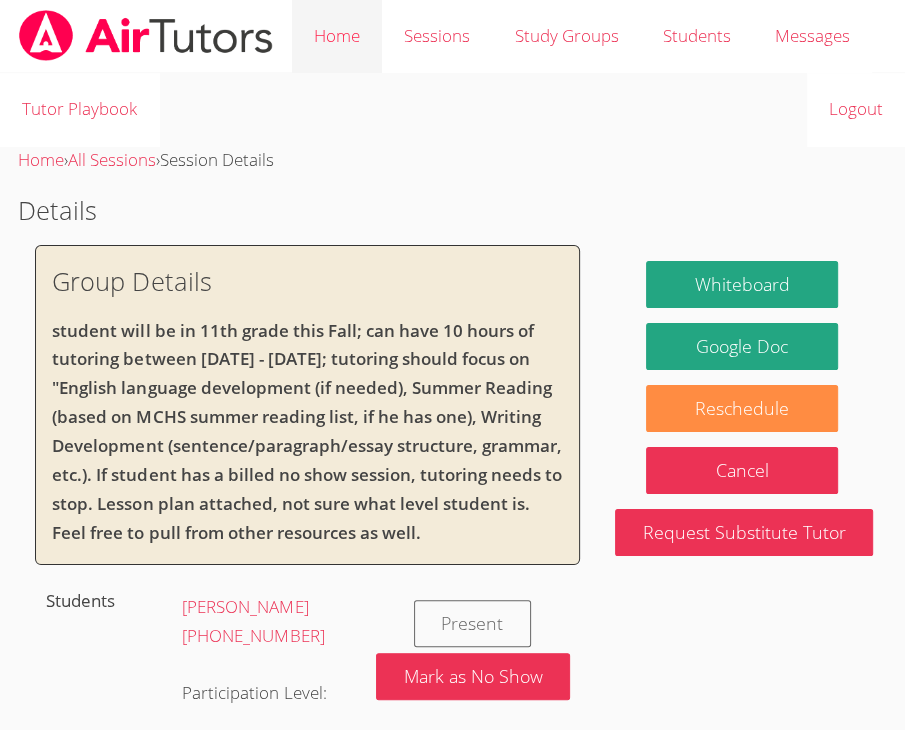 click on "Home" at bounding box center (337, 36) 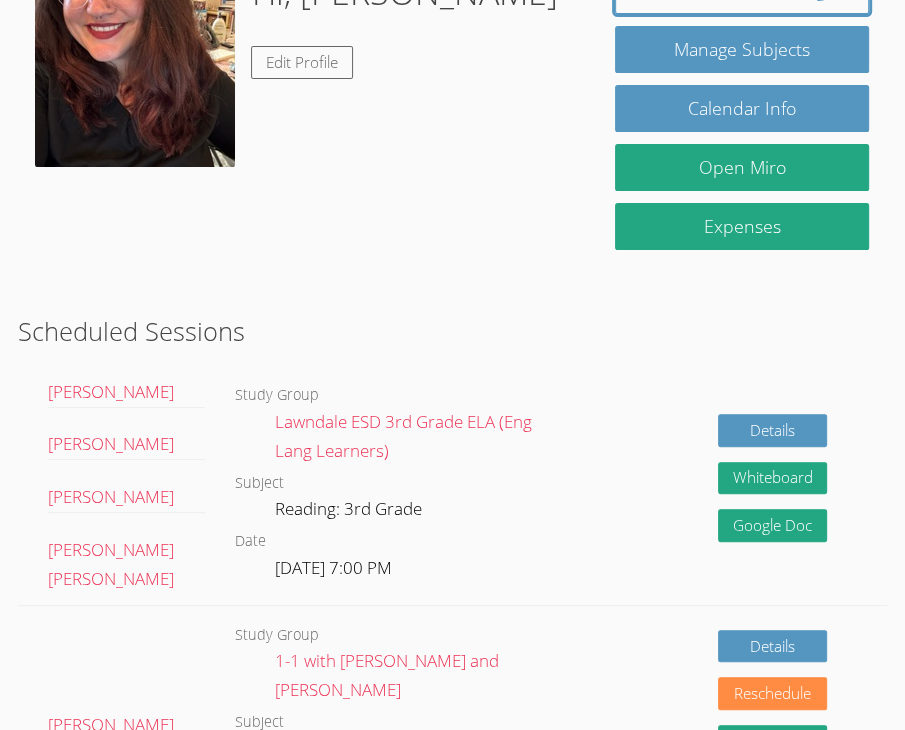 scroll, scrollTop: 400, scrollLeft: 0, axis: vertical 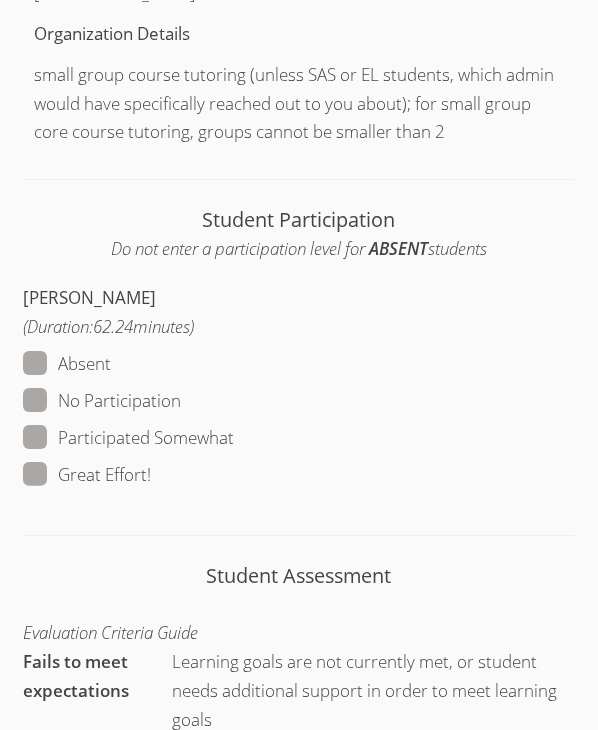 click at bounding box center [151, 474] 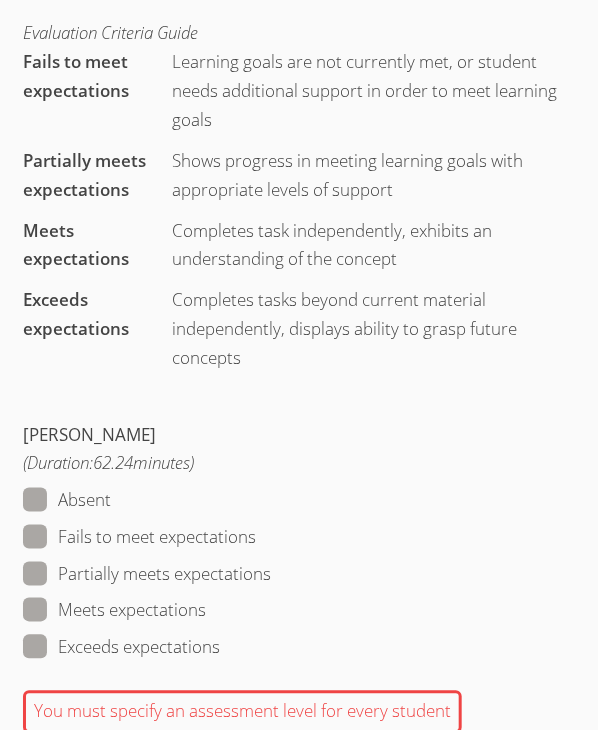 scroll, scrollTop: 2000, scrollLeft: 0, axis: vertical 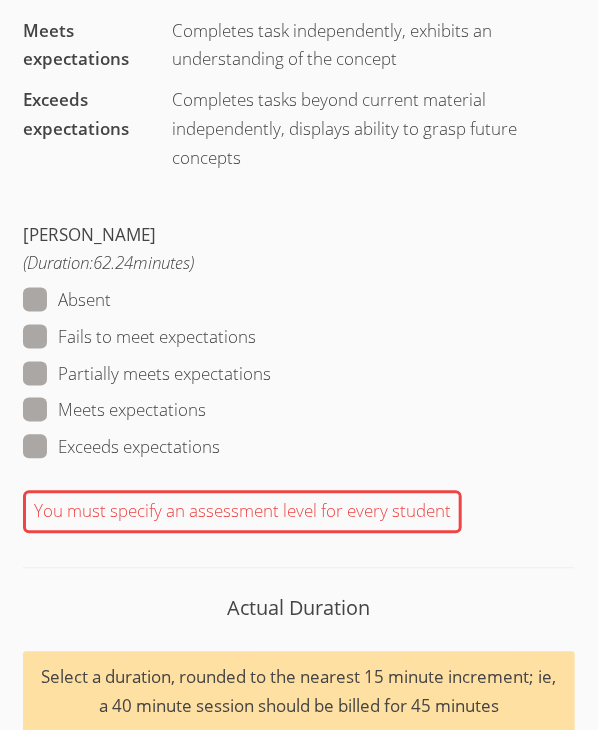 click at bounding box center [206, 410] 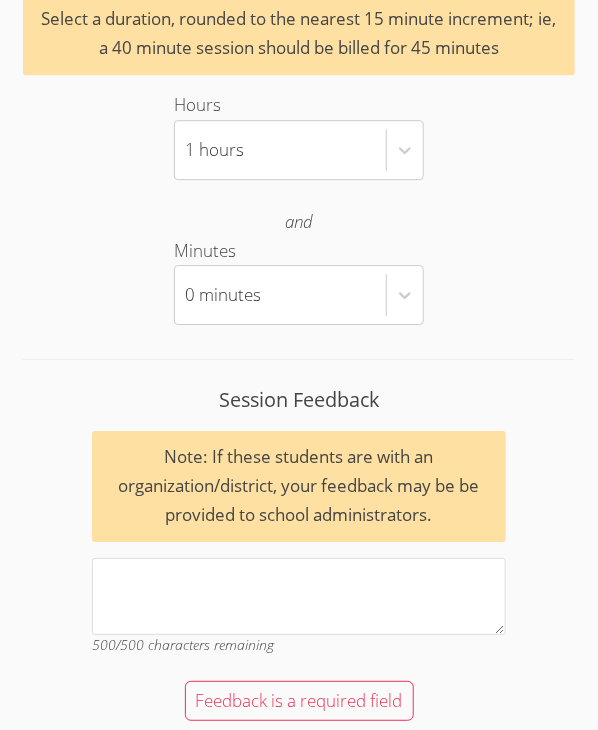 scroll, scrollTop: 2900, scrollLeft: 0, axis: vertical 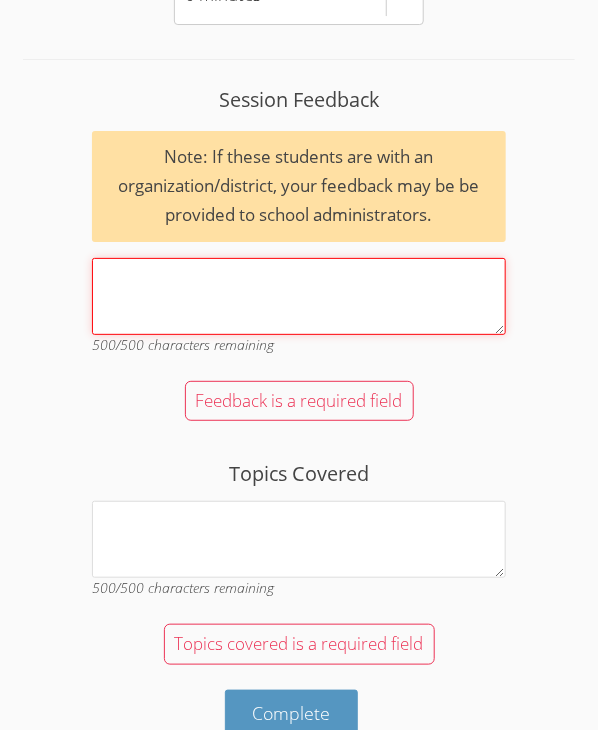 click on "Session Feedback Note: If these students are with an organization/district, your feedback may be be provided to school administrators. 500 /500 characters remaining" at bounding box center [298, 296] 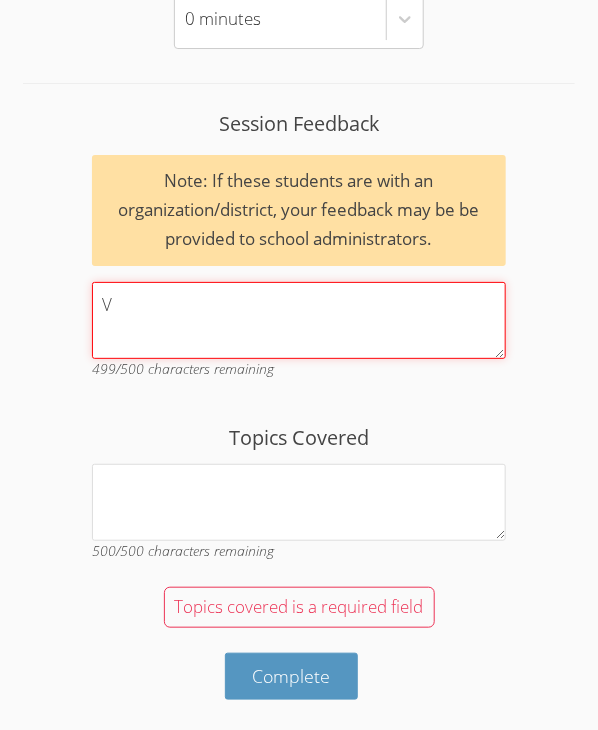 scroll, scrollTop: 2874, scrollLeft: 0, axis: vertical 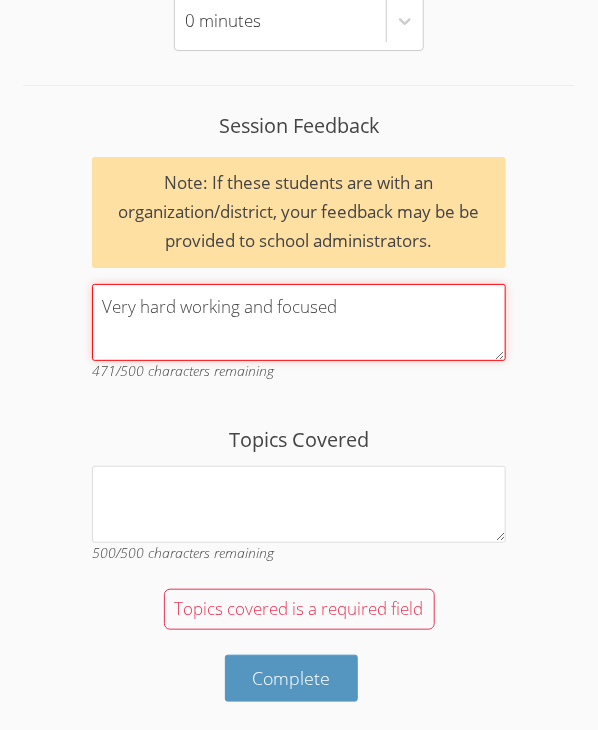 type on "Very hard working and focused" 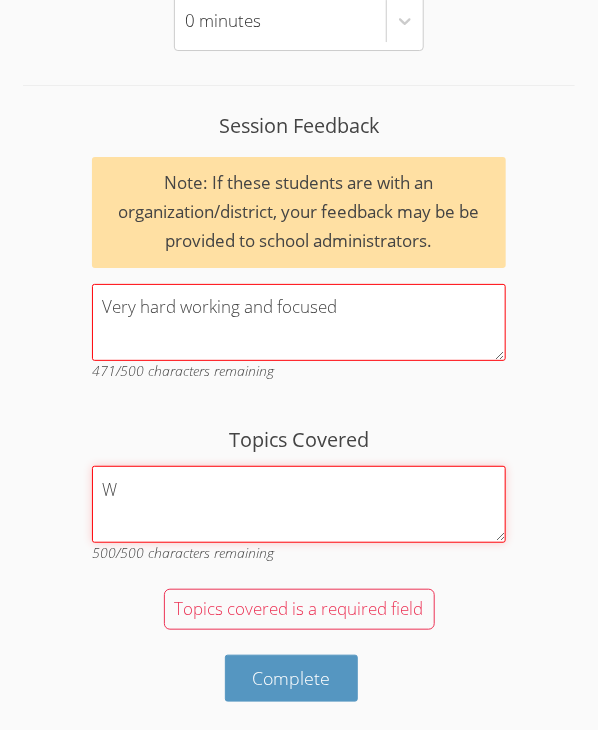 scroll, scrollTop: 2813, scrollLeft: 0, axis: vertical 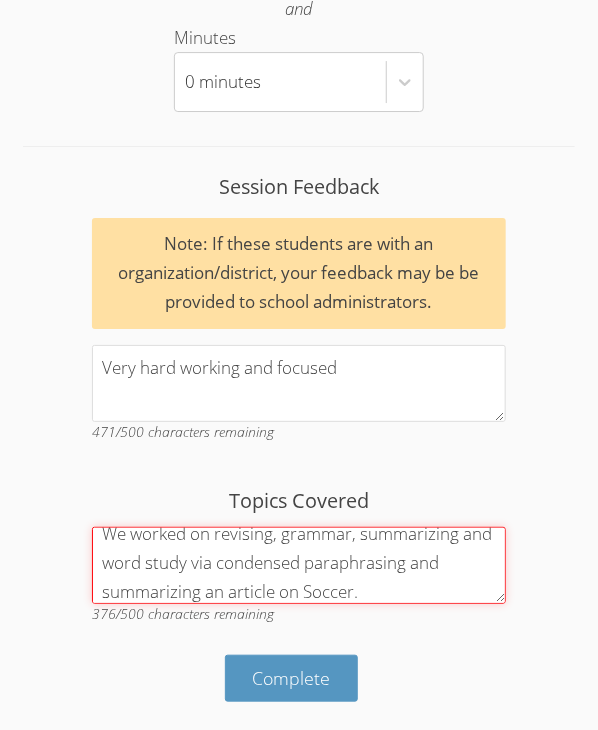 click on "We worked on revising, grammar, summarizing and word study via condensed paraphrasing and summarizing an article on Soccer." at bounding box center [298, 565] 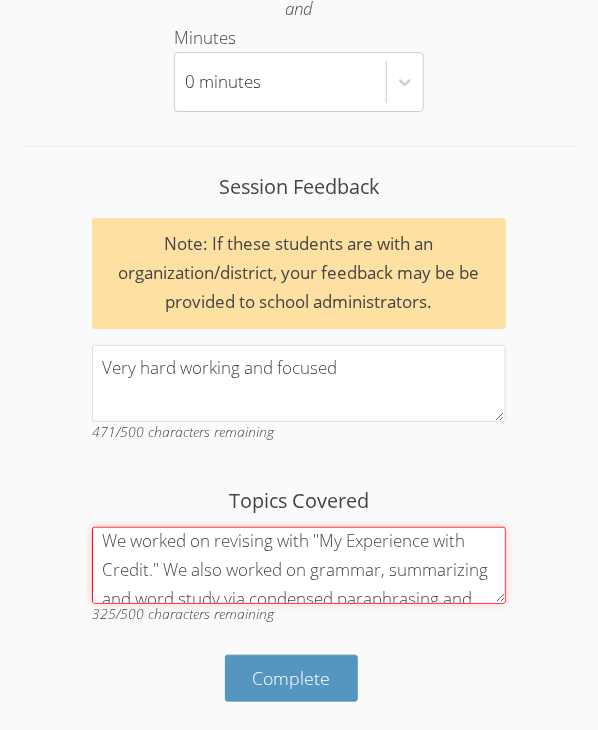 scroll, scrollTop: 86, scrollLeft: 0, axis: vertical 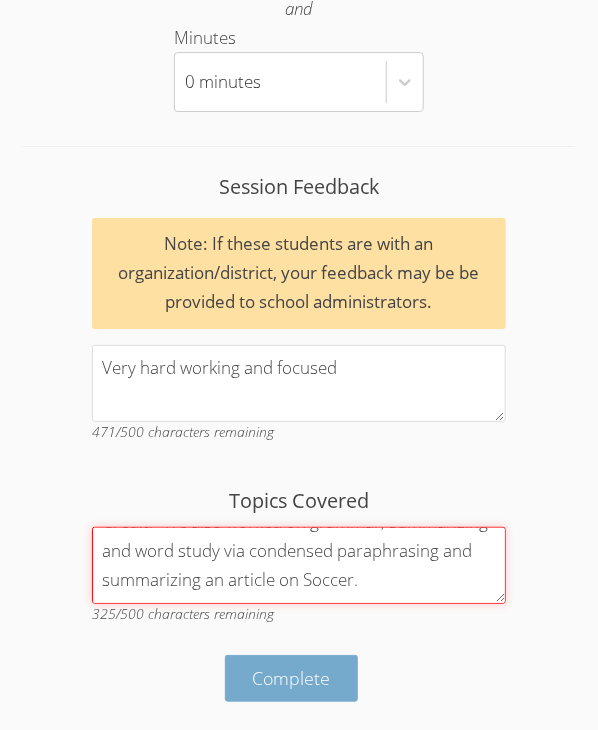 type on "We worked on revising with "My Experience with Credit." We also worked on grammar, summarizing and word study via condensed paraphrasing and summarizing an article on Soccer." 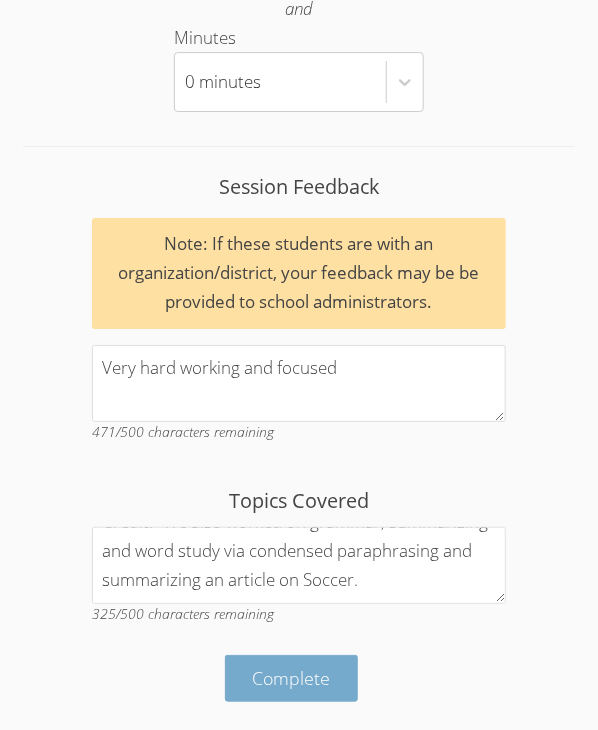 click on "Complete" at bounding box center [292, 678] 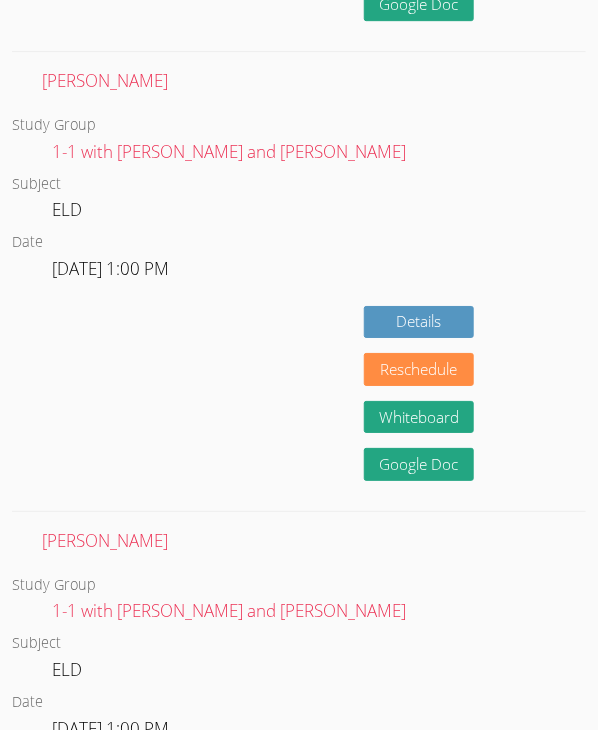 scroll, scrollTop: 766, scrollLeft: 0, axis: vertical 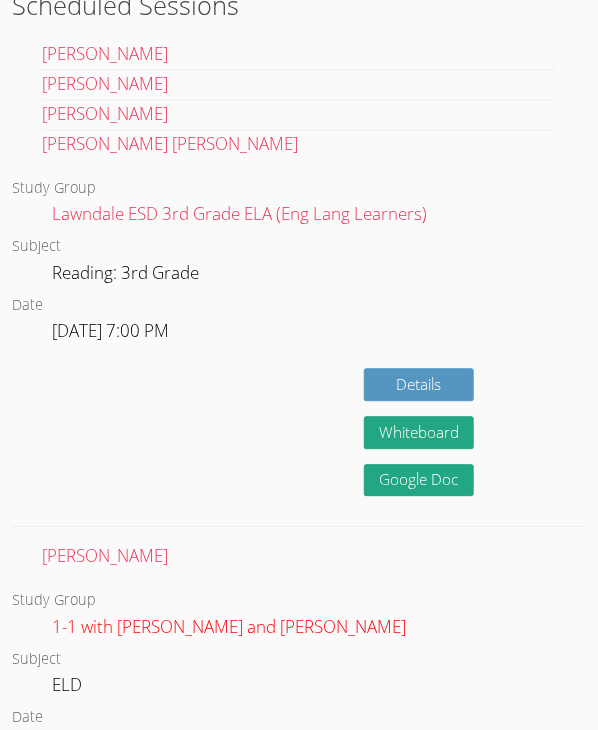 click on "1-1 with [PERSON_NAME] and [PERSON_NAME]" at bounding box center (229, 626) 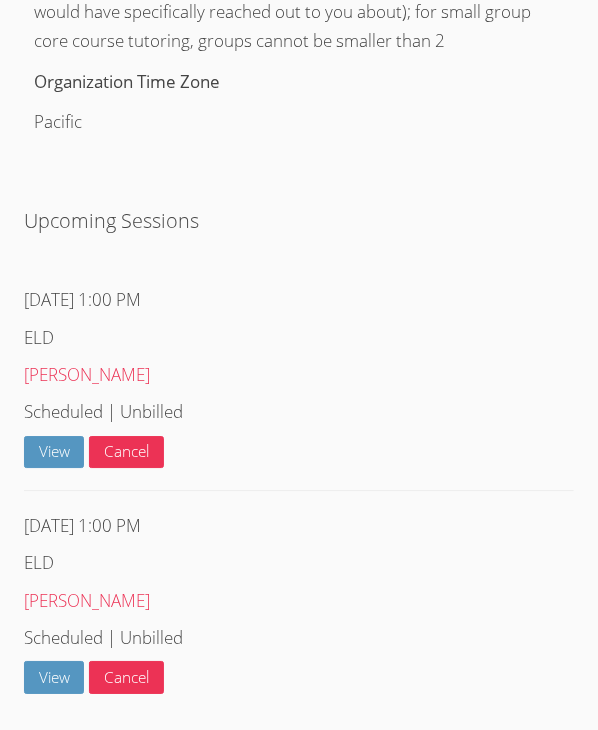 scroll, scrollTop: 1300, scrollLeft: 0, axis: vertical 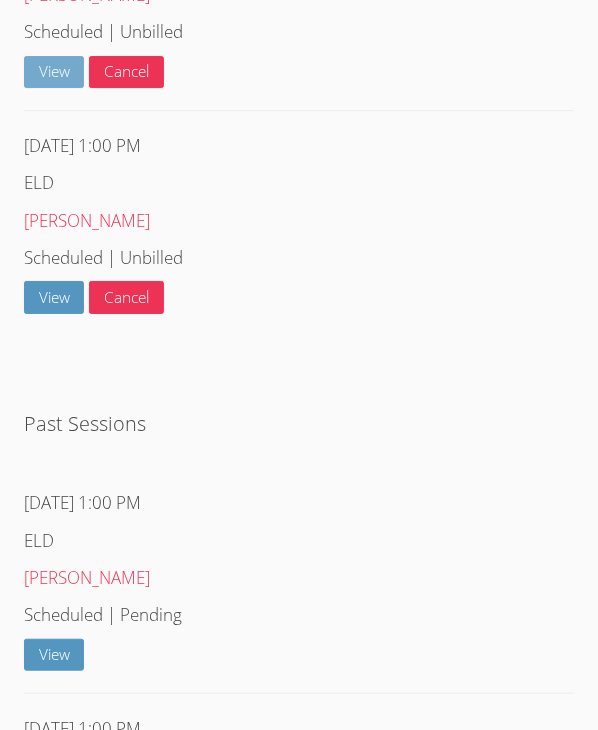 click on "View" at bounding box center [54, 72] 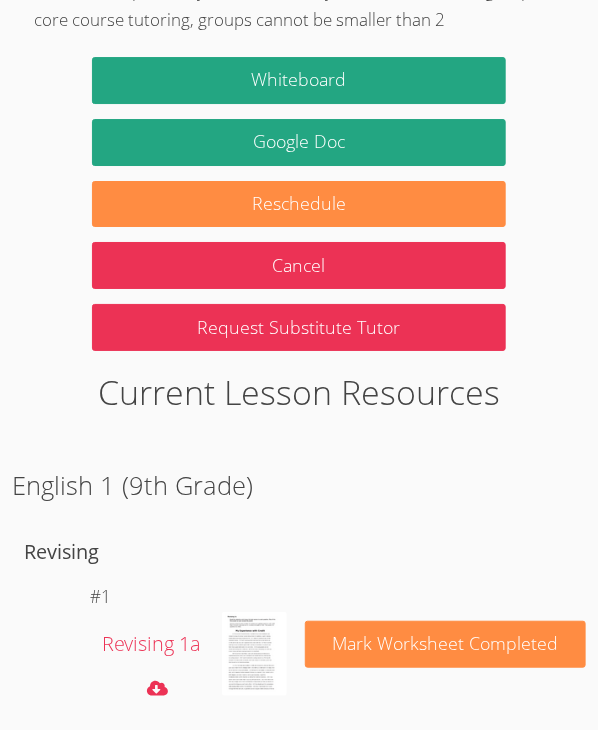 scroll, scrollTop: 1700, scrollLeft: 0, axis: vertical 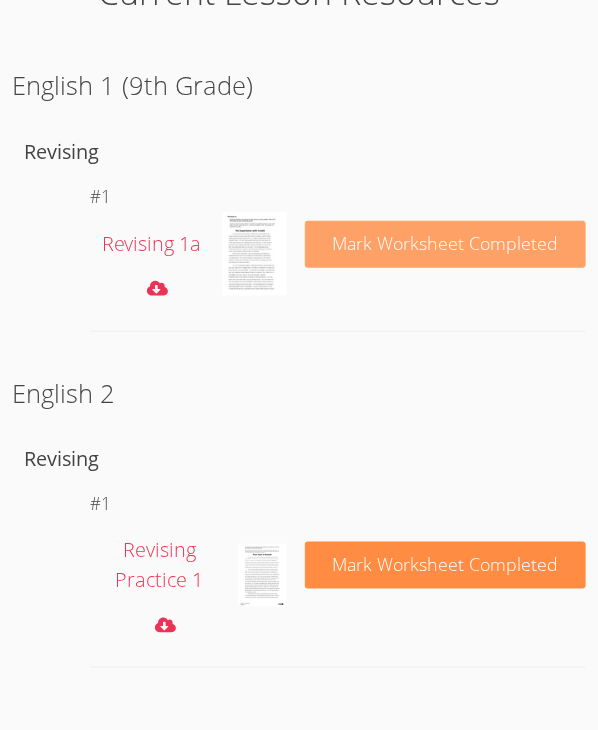 click on "Mark Worksheet Completed" at bounding box center (445, 244) 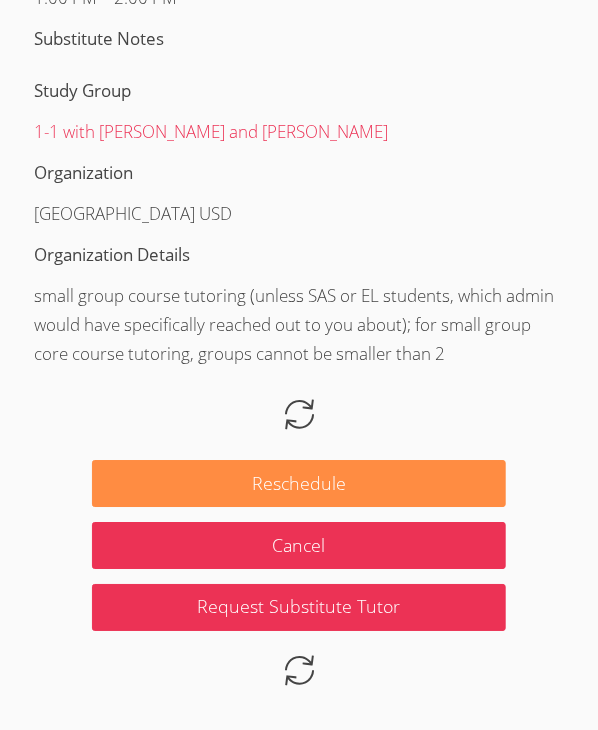 scroll, scrollTop: 1700, scrollLeft: 0, axis: vertical 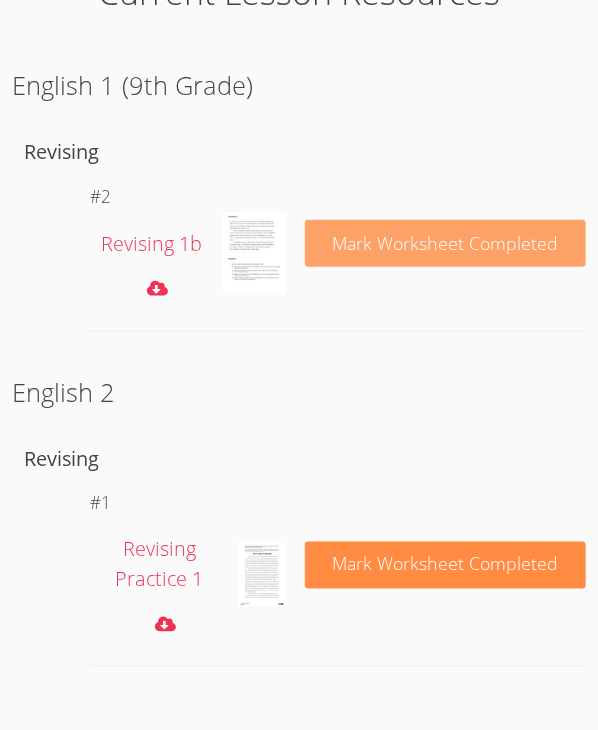 click on "Mark Worksheet Completed" at bounding box center [445, 244] 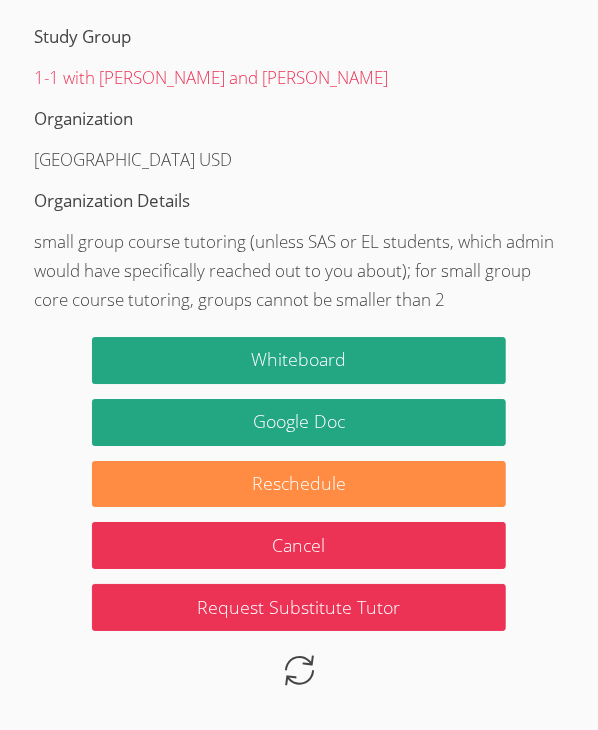 scroll, scrollTop: 1700, scrollLeft: 0, axis: vertical 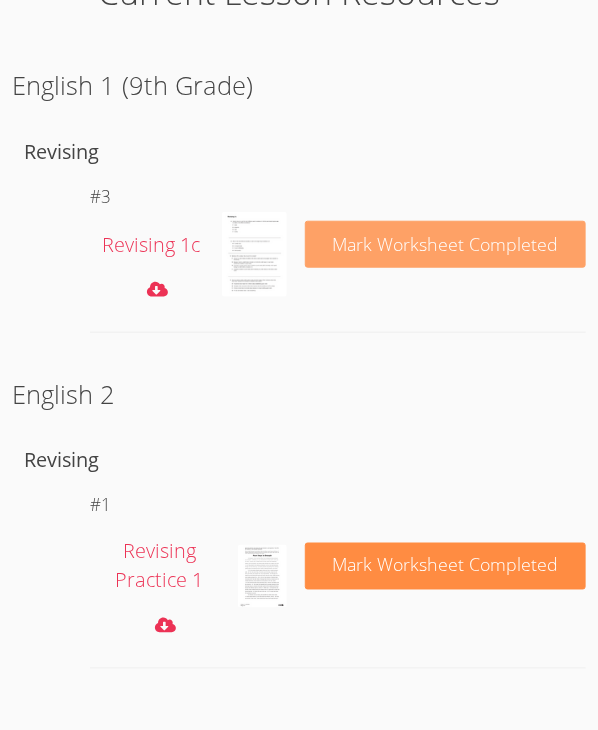 click on "Mark Worksheet Completed" at bounding box center (445, 245) 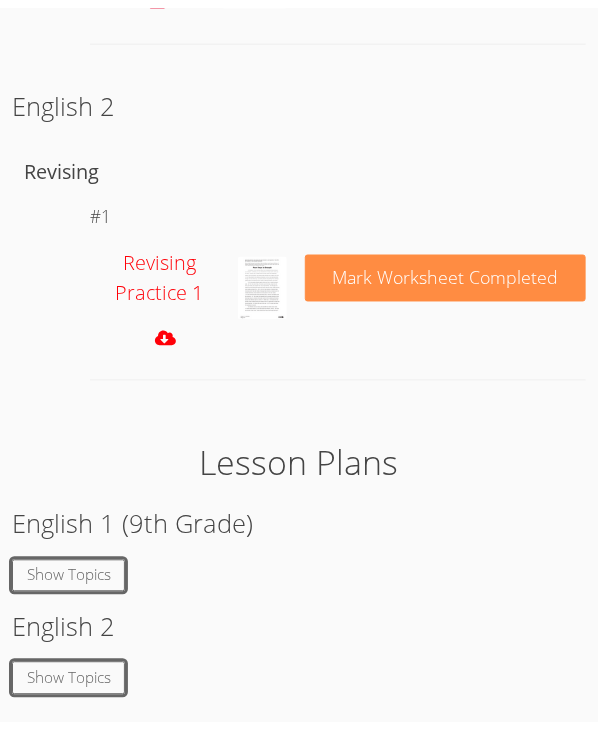scroll, scrollTop: 1980, scrollLeft: 0, axis: vertical 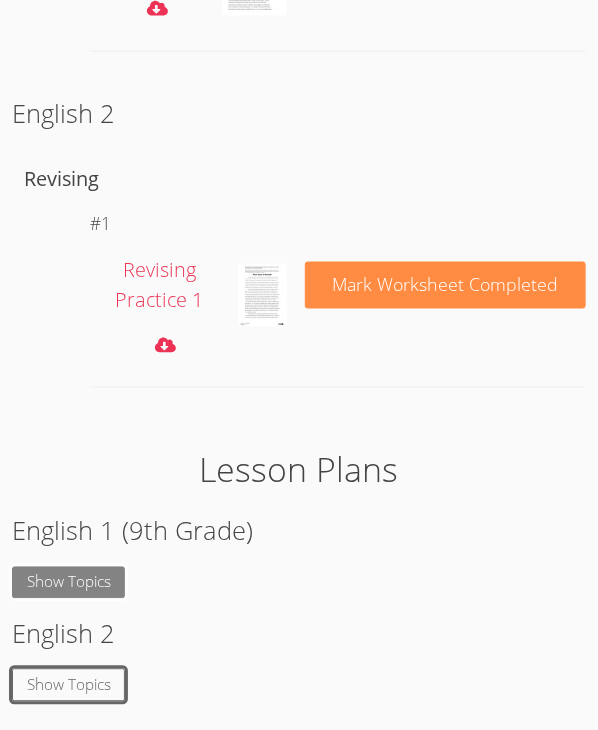 click on "Show Topics" at bounding box center [69, 583] 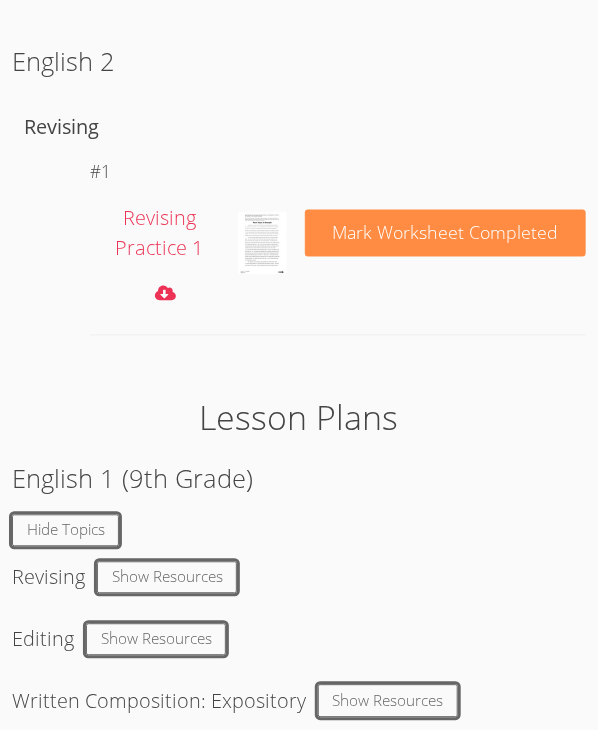 scroll, scrollTop: 2080, scrollLeft: 0, axis: vertical 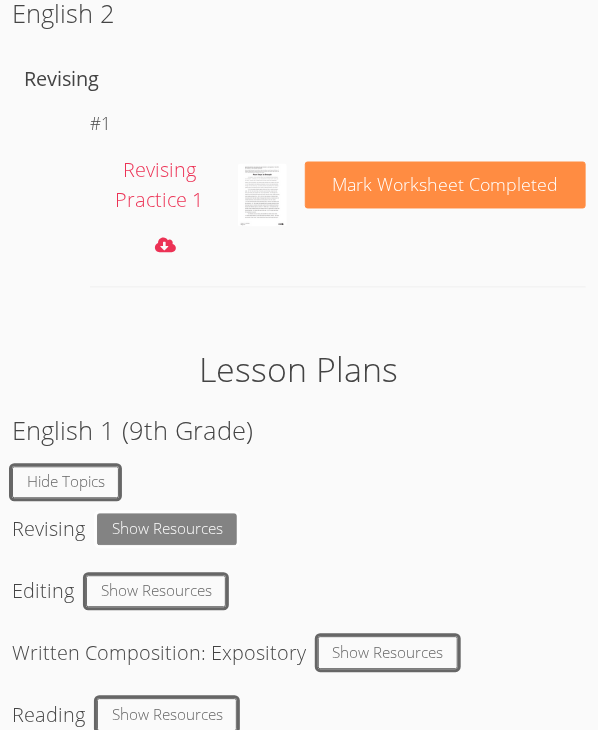 click on "Show Resources" at bounding box center (167, 530) 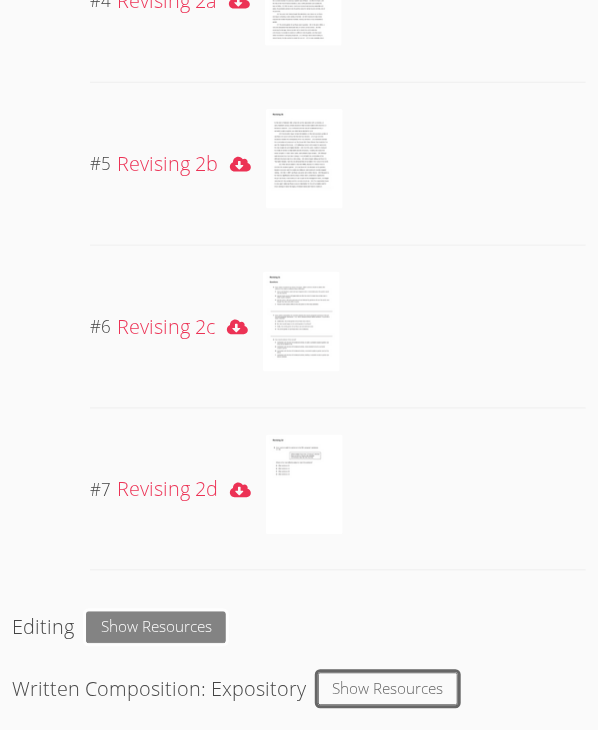 scroll, scrollTop: 3380, scrollLeft: 0, axis: vertical 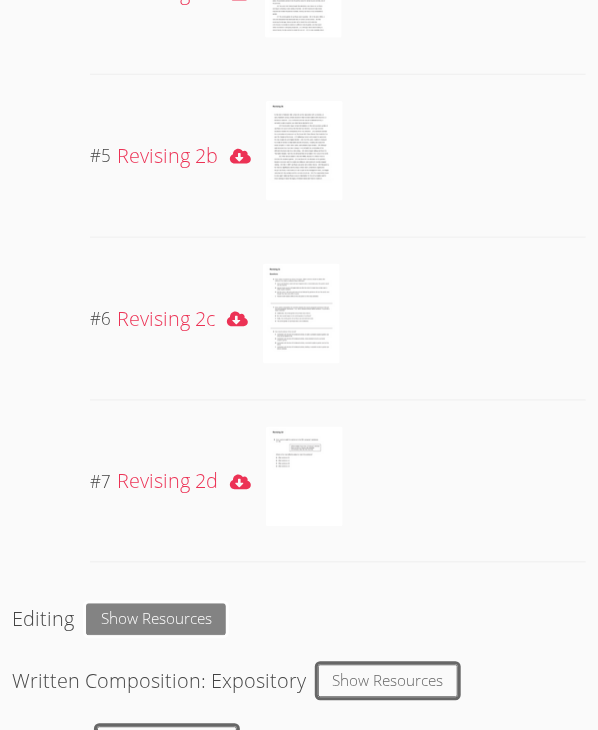 click on "Show Resources" at bounding box center (156, 620) 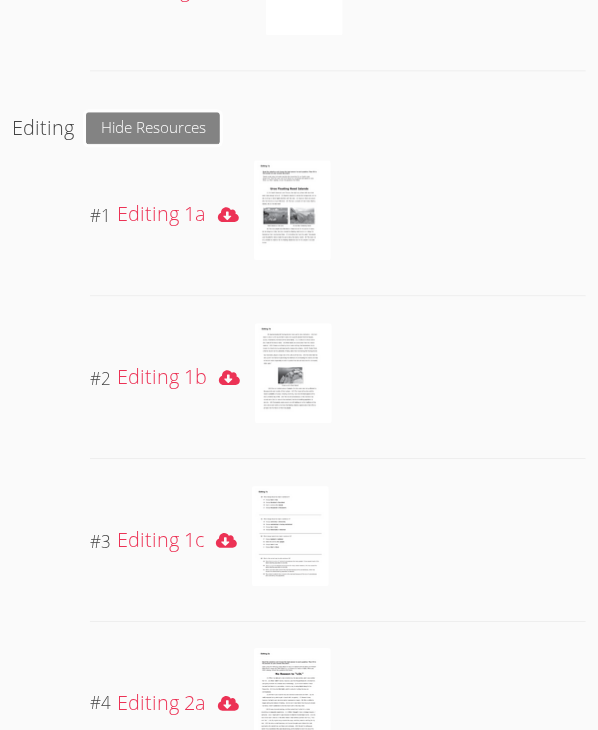 scroll, scrollTop: 3980, scrollLeft: 0, axis: vertical 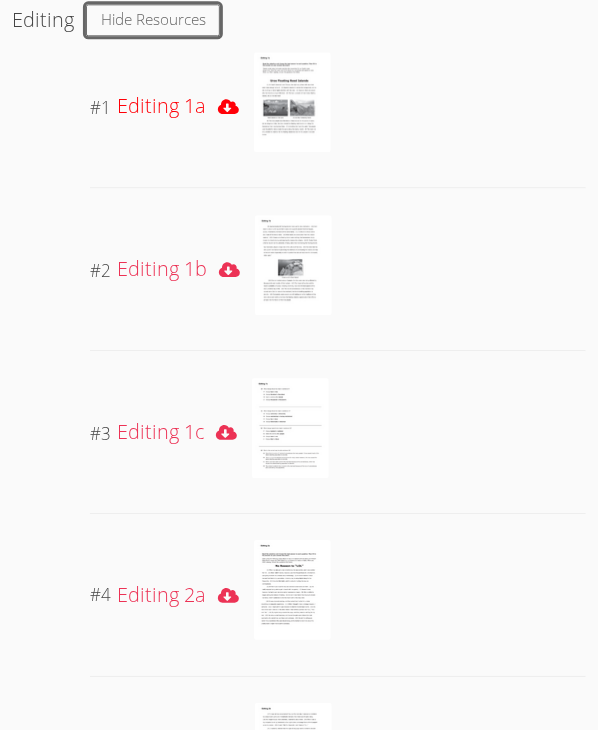click on "Editing 1a" at bounding box center (161, 106) 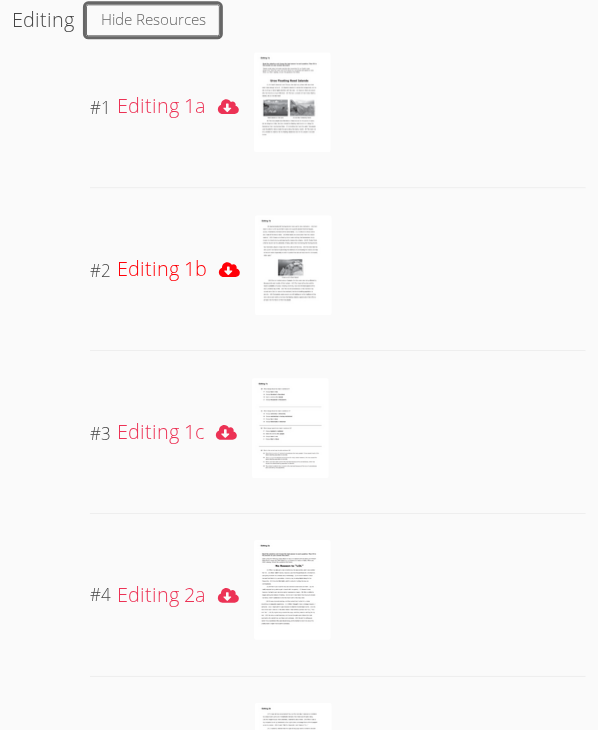 click on "Editing 1b" at bounding box center [162, 269] 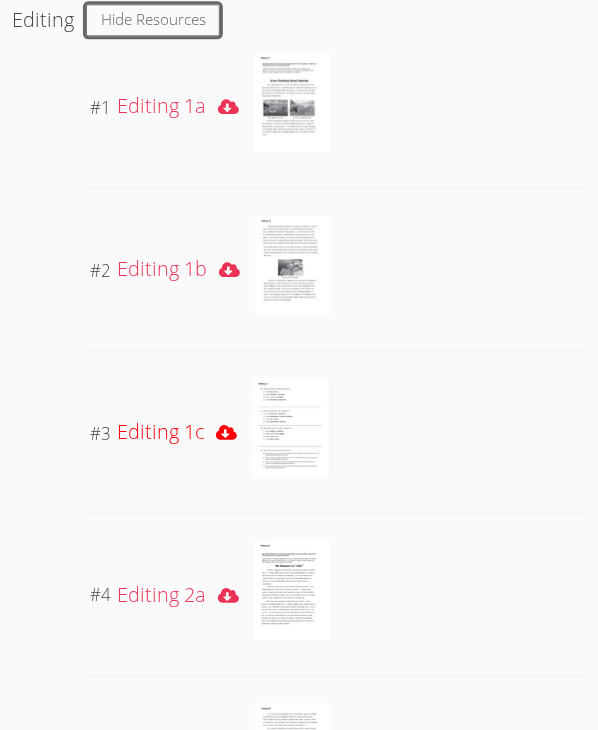 click on "Editing 1c" at bounding box center [160, 432] 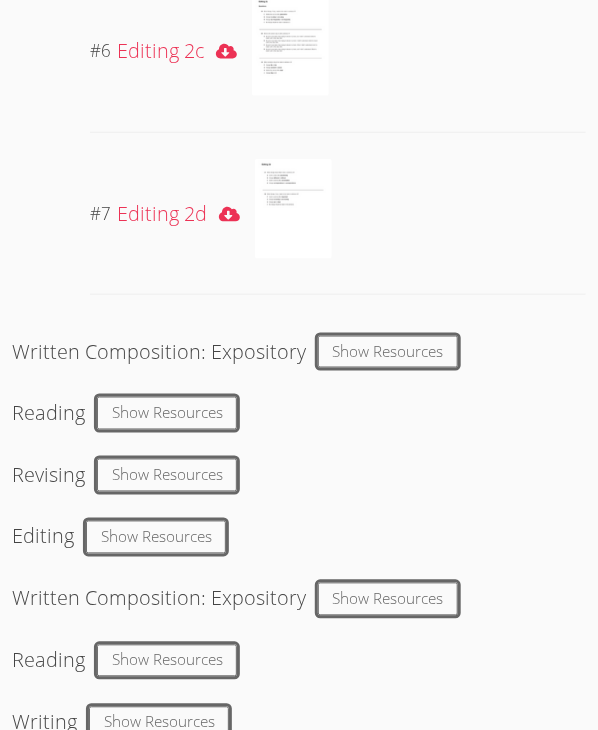 scroll, scrollTop: 4880, scrollLeft: 0, axis: vertical 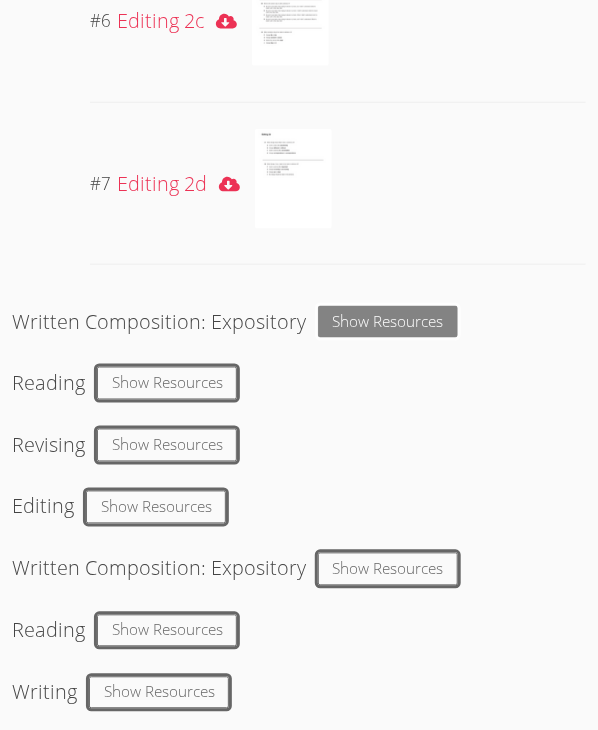 click on "Show Resources" at bounding box center (388, 322) 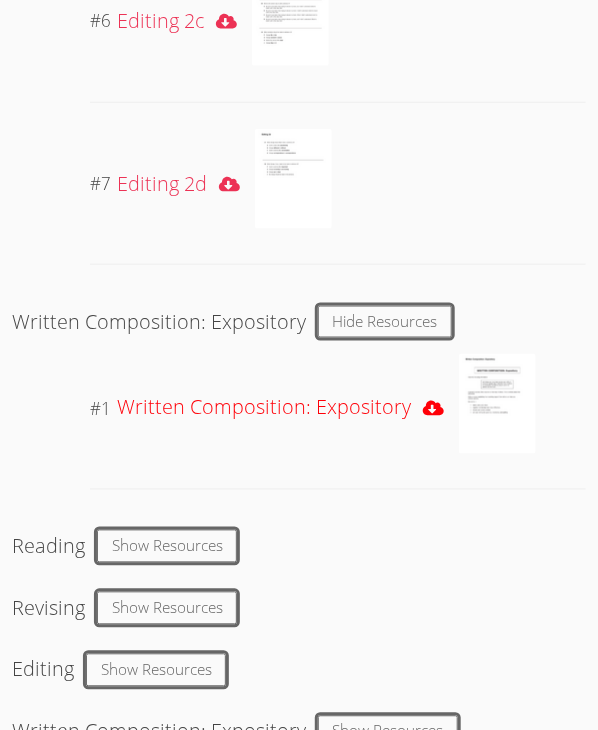 click on "Written Composition: Expository" at bounding box center (264, 408) 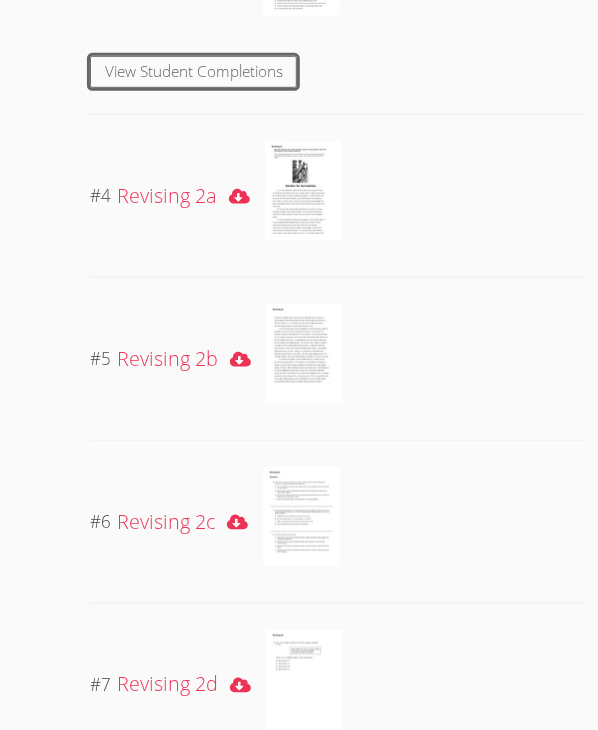 scroll, scrollTop: 3180, scrollLeft: 0, axis: vertical 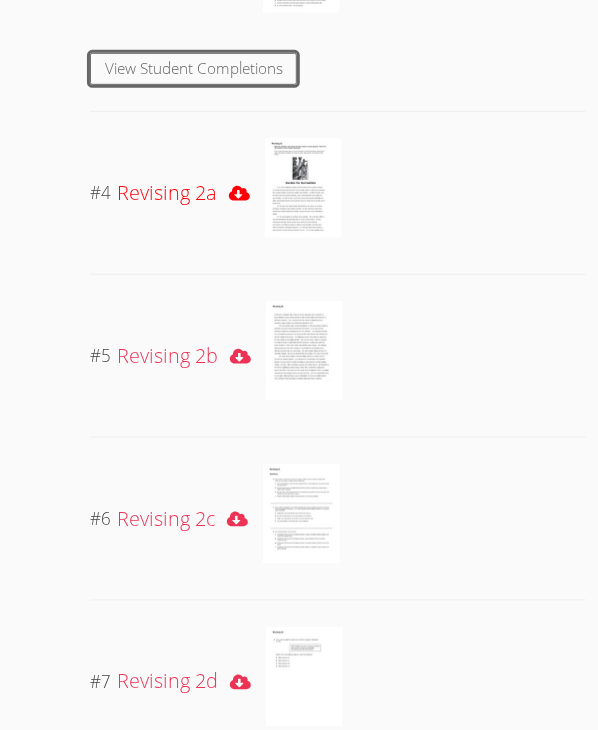 click on "Revising 2a" at bounding box center (167, 193) 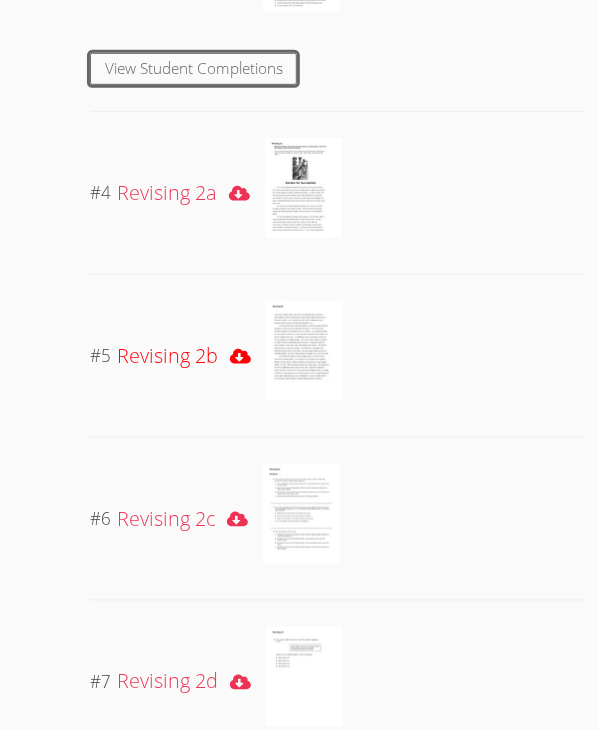 click on "Revising 2b" at bounding box center [184, 356] 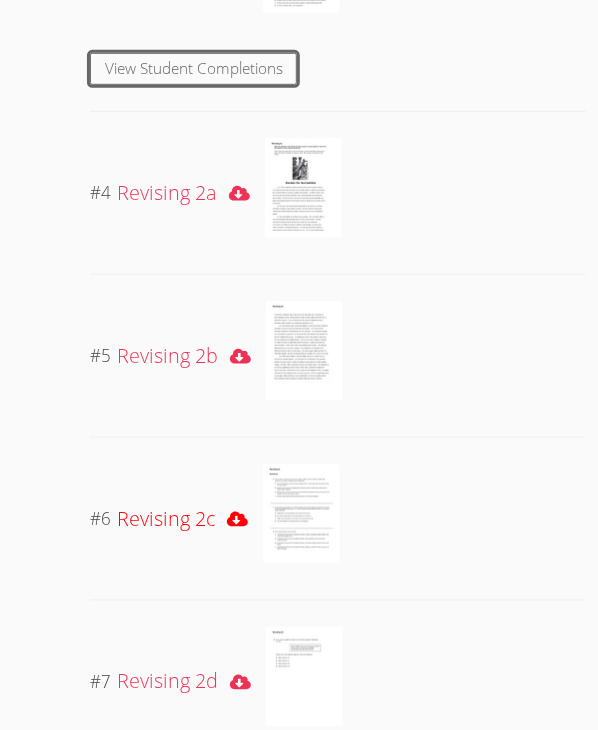 drag, startPoint x: 168, startPoint y: 516, endPoint x: 176, endPoint y: 525, distance: 12.0415945 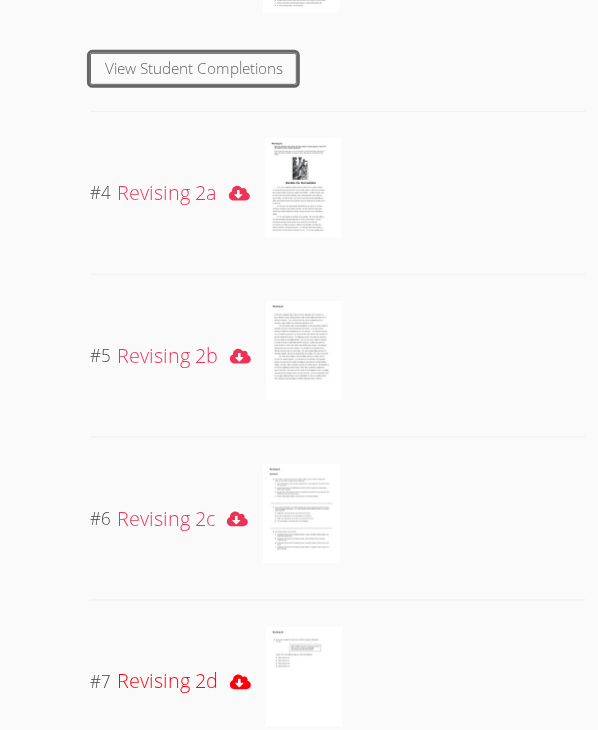 click on "Revising 2d" at bounding box center [167, 682] 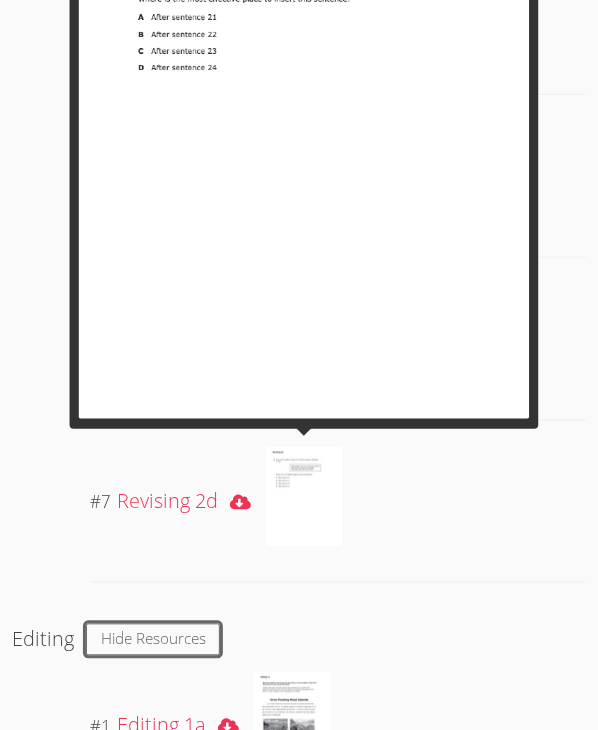 scroll, scrollTop: 3380, scrollLeft: 0, axis: vertical 